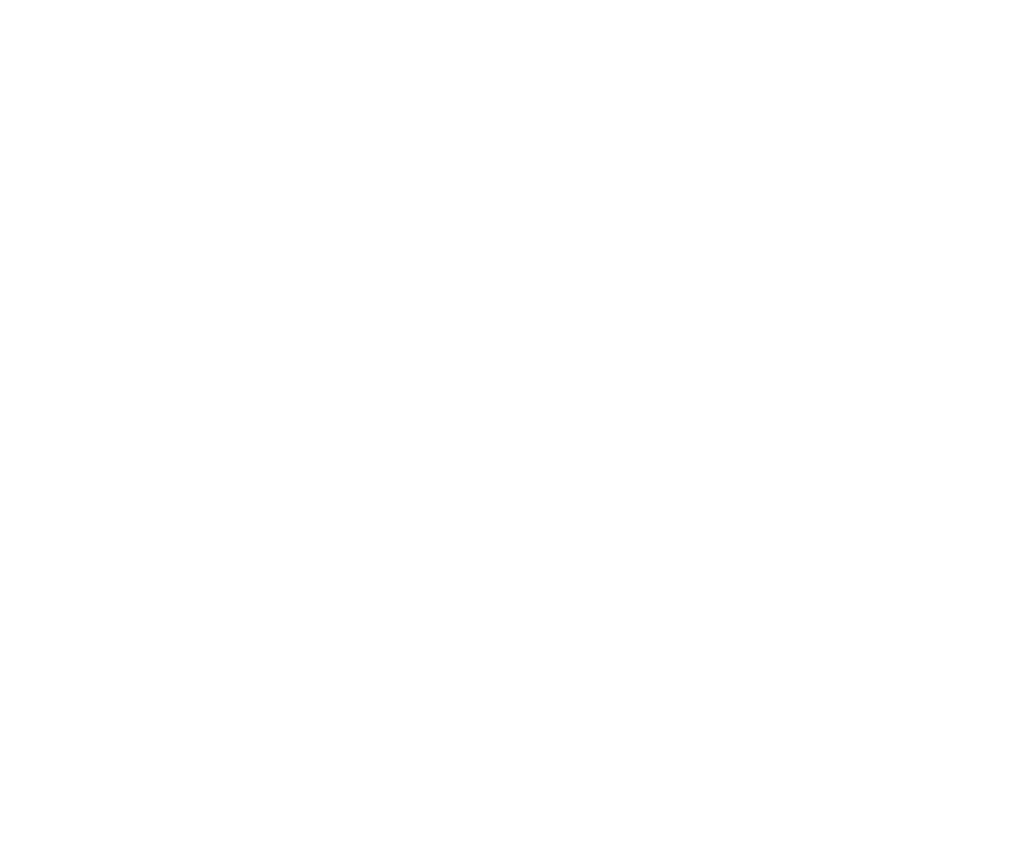 scroll, scrollTop: 0, scrollLeft: 0, axis: both 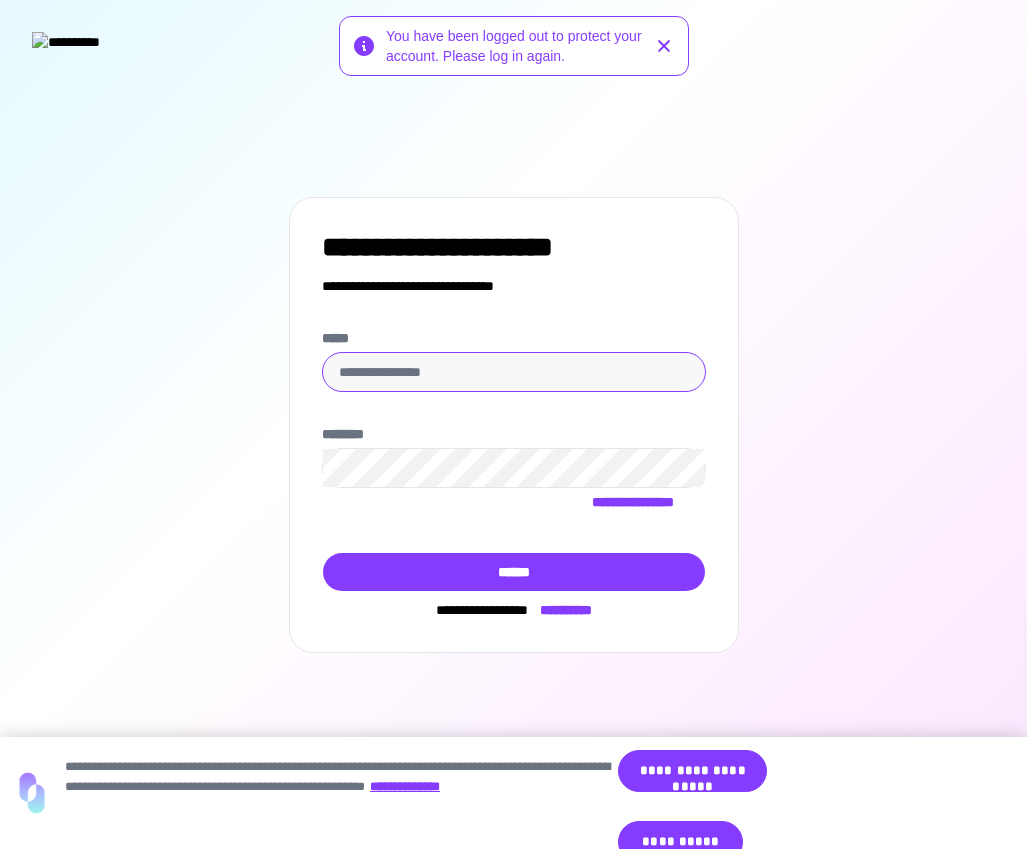click on "*****" at bounding box center [514, 372] 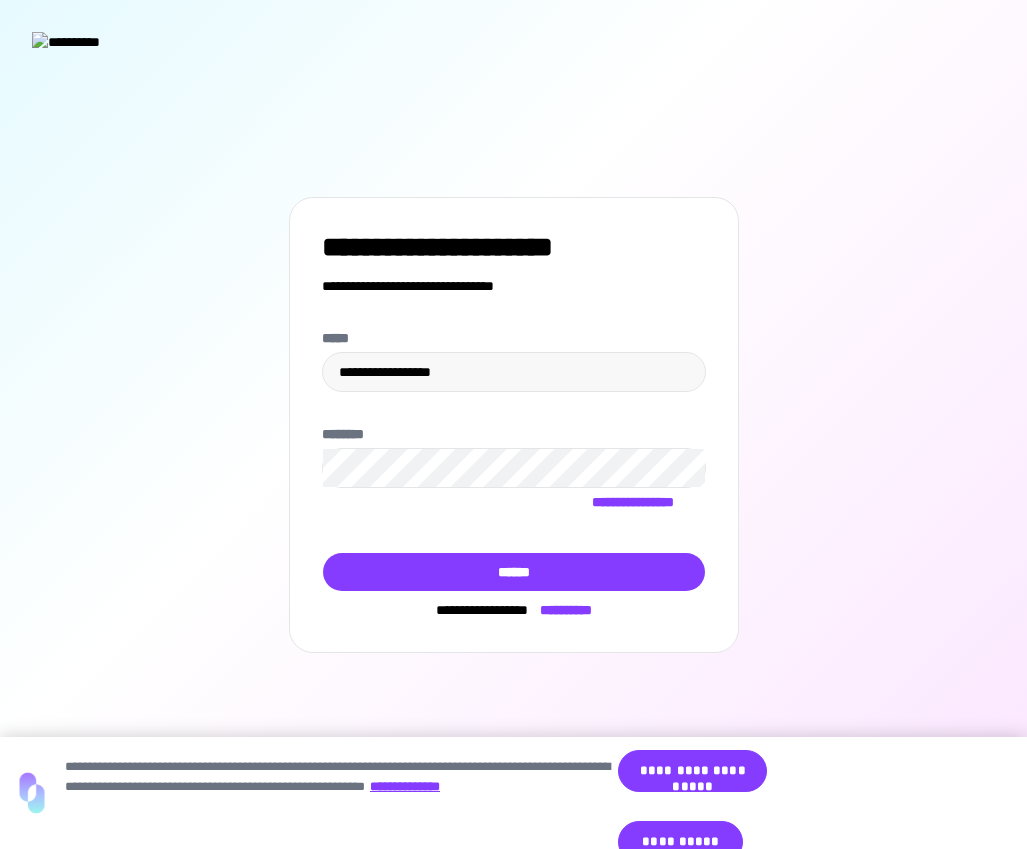 type on "**********" 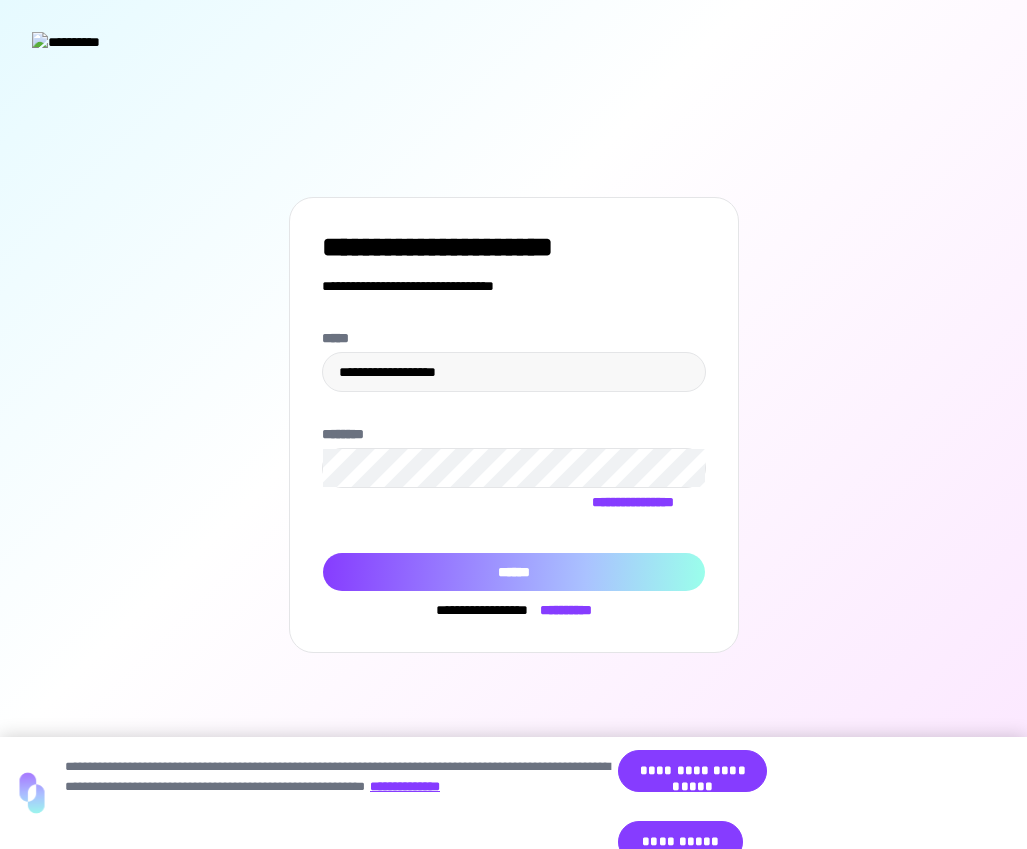 click on "******" at bounding box center (514, 572) 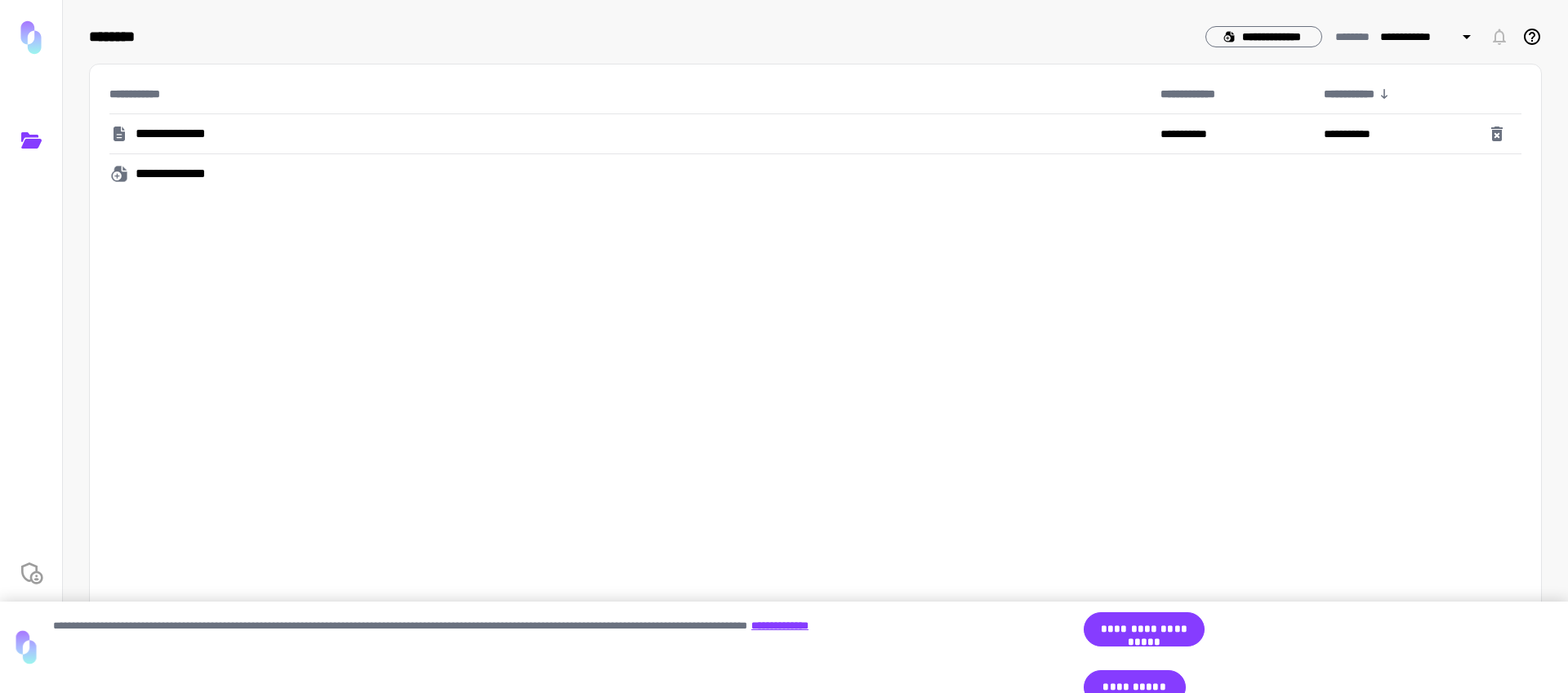 click on "**********" at bounding box center (180, 174) 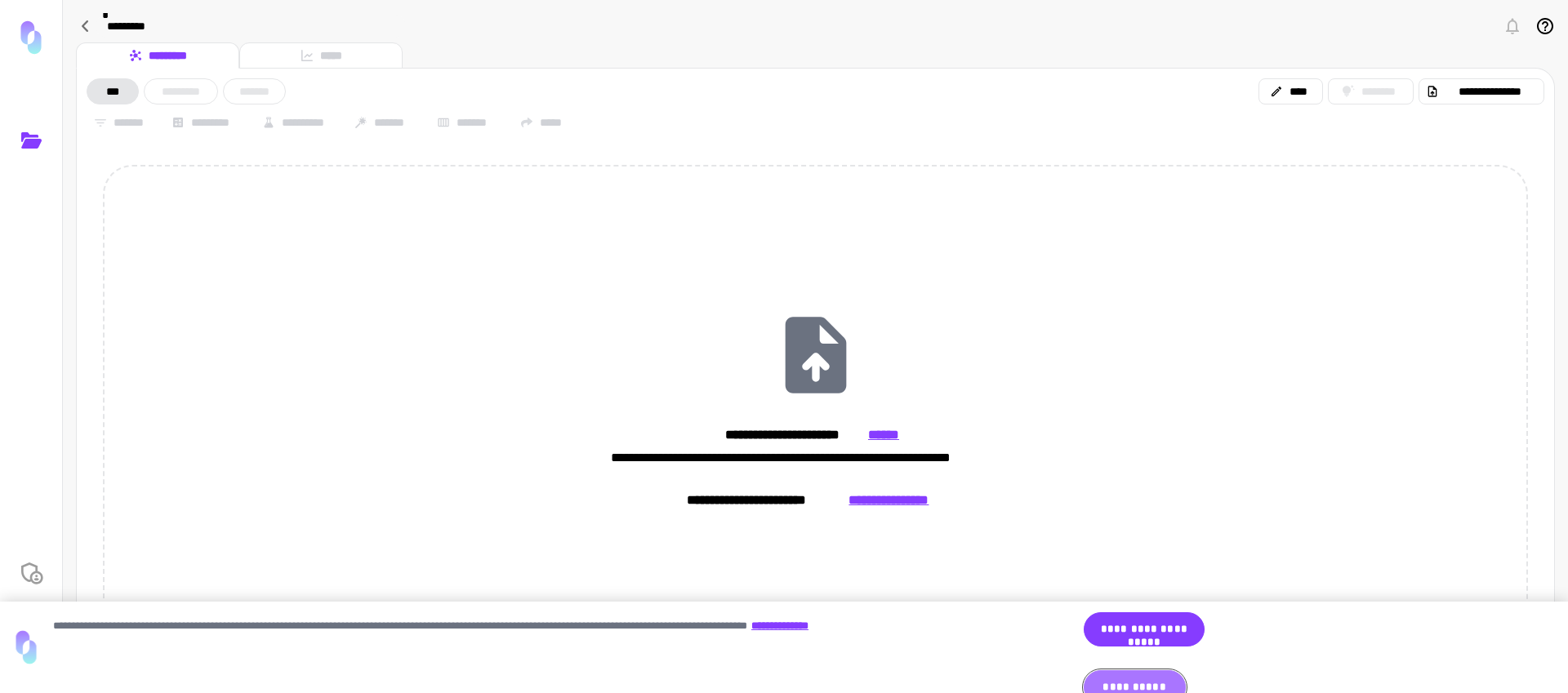 click on "**********" at bounding box center (1134, 687) 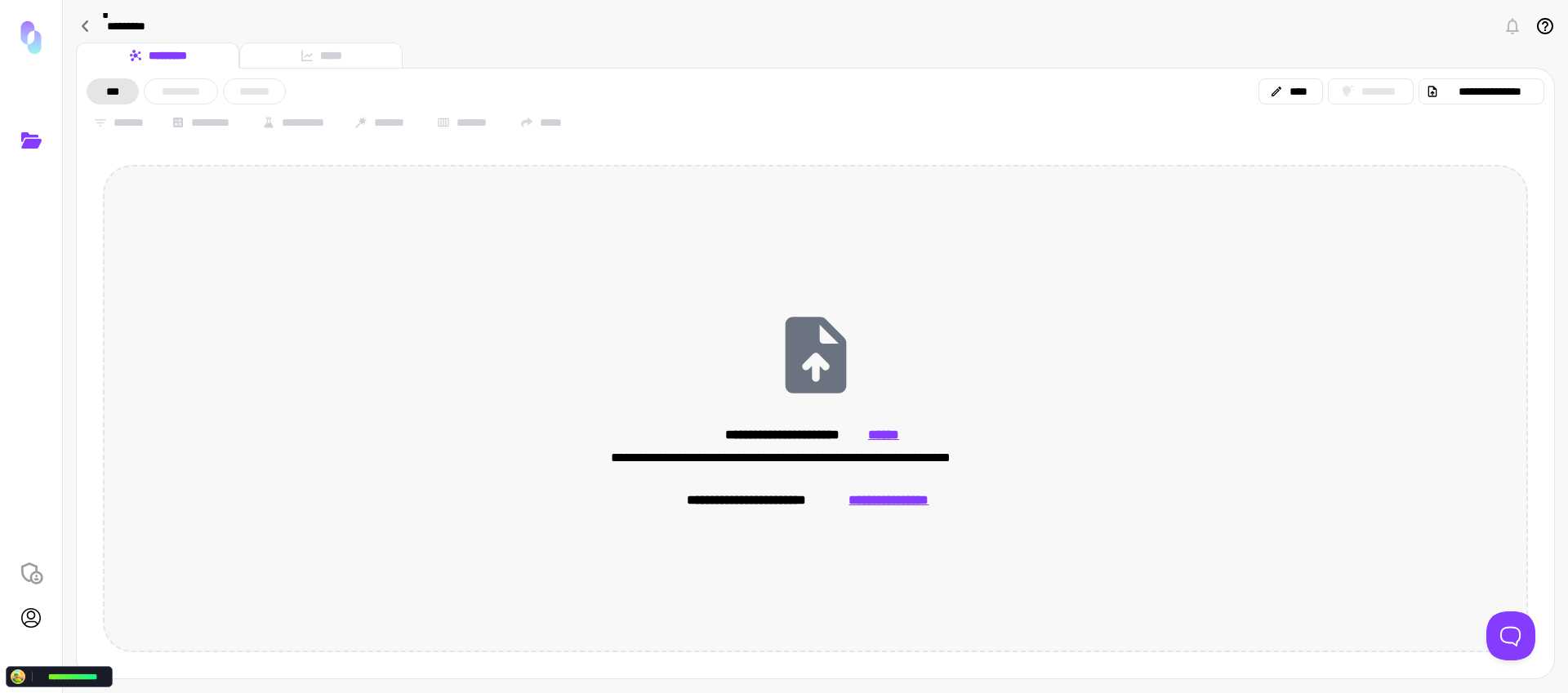 click on "**********" at bounding box center [889, 500] 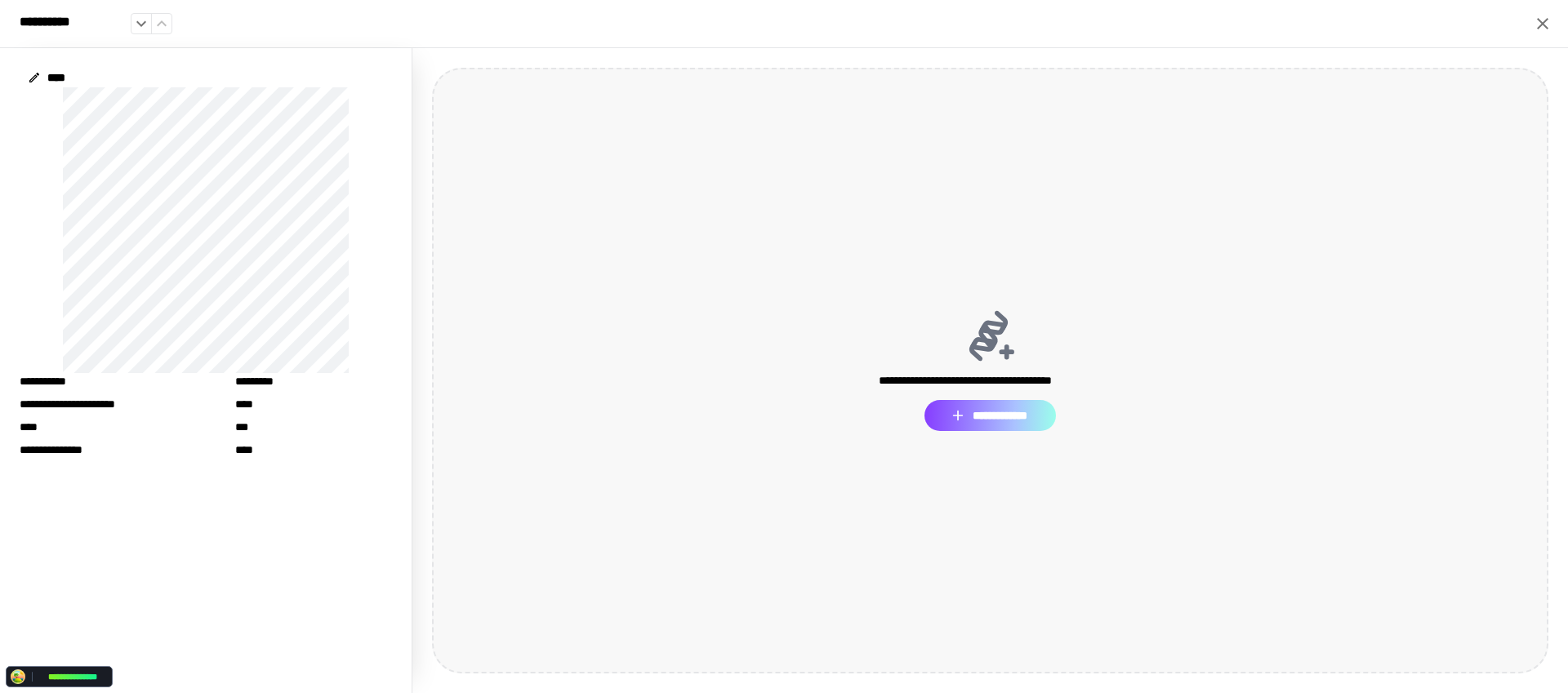 click on "**********" at bounding box center (990, 415) 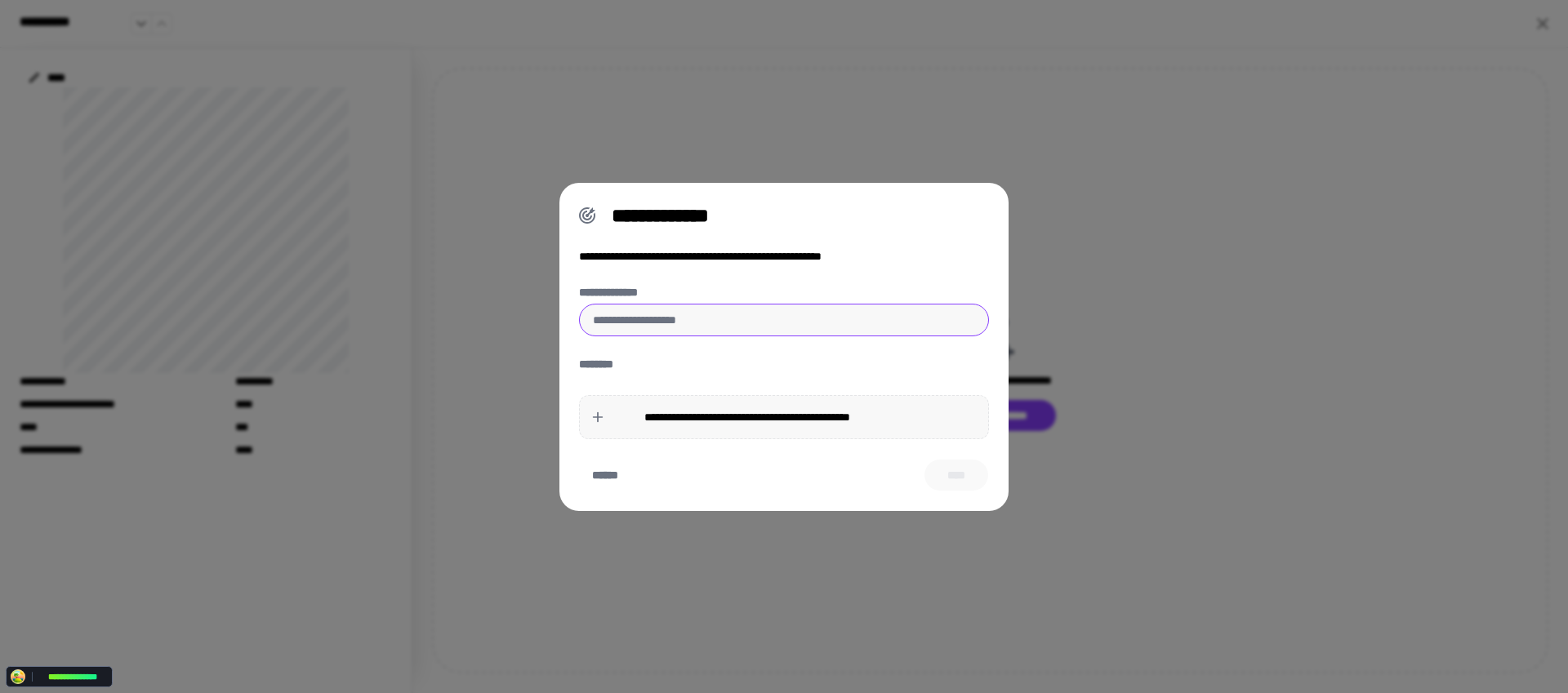 click on "**********" at bounding box center [784, 320] 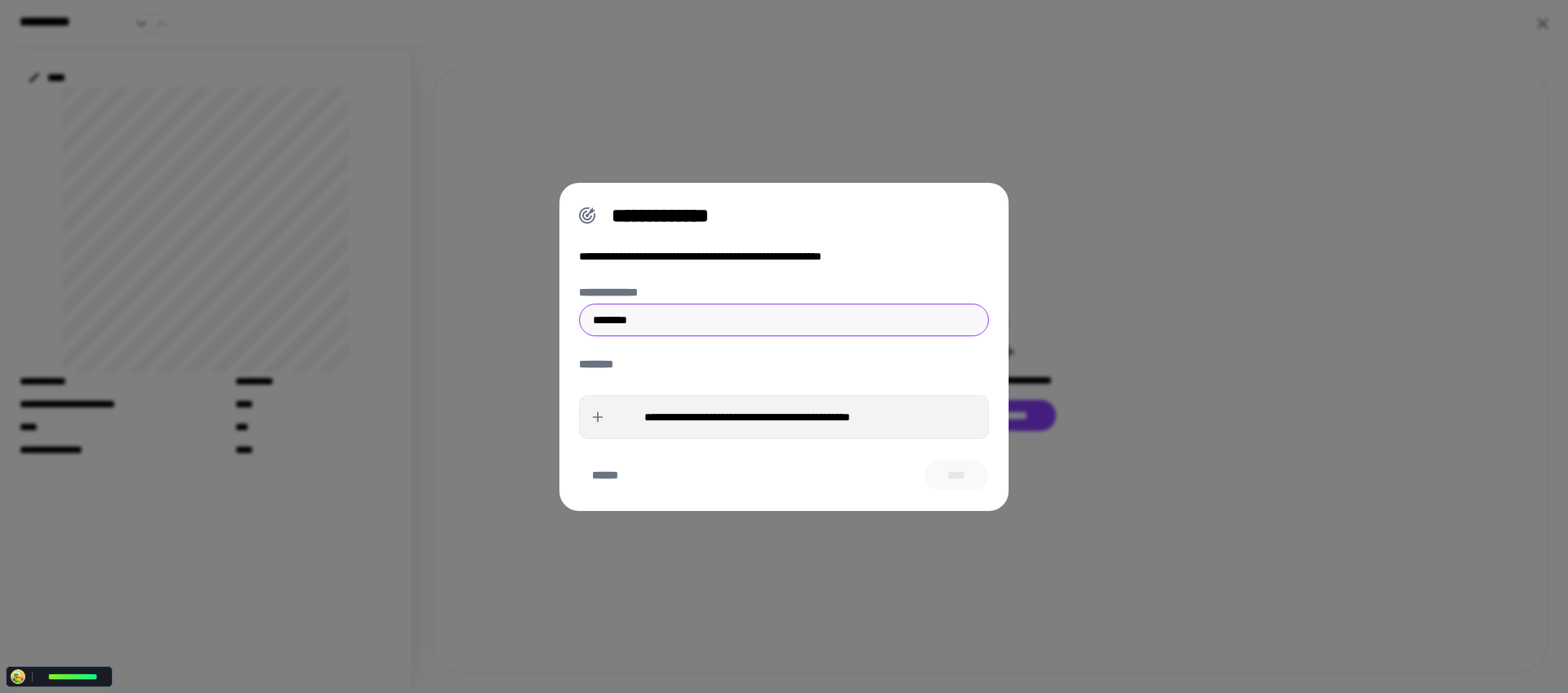 click on "**********" at bounding box center [784, 417] 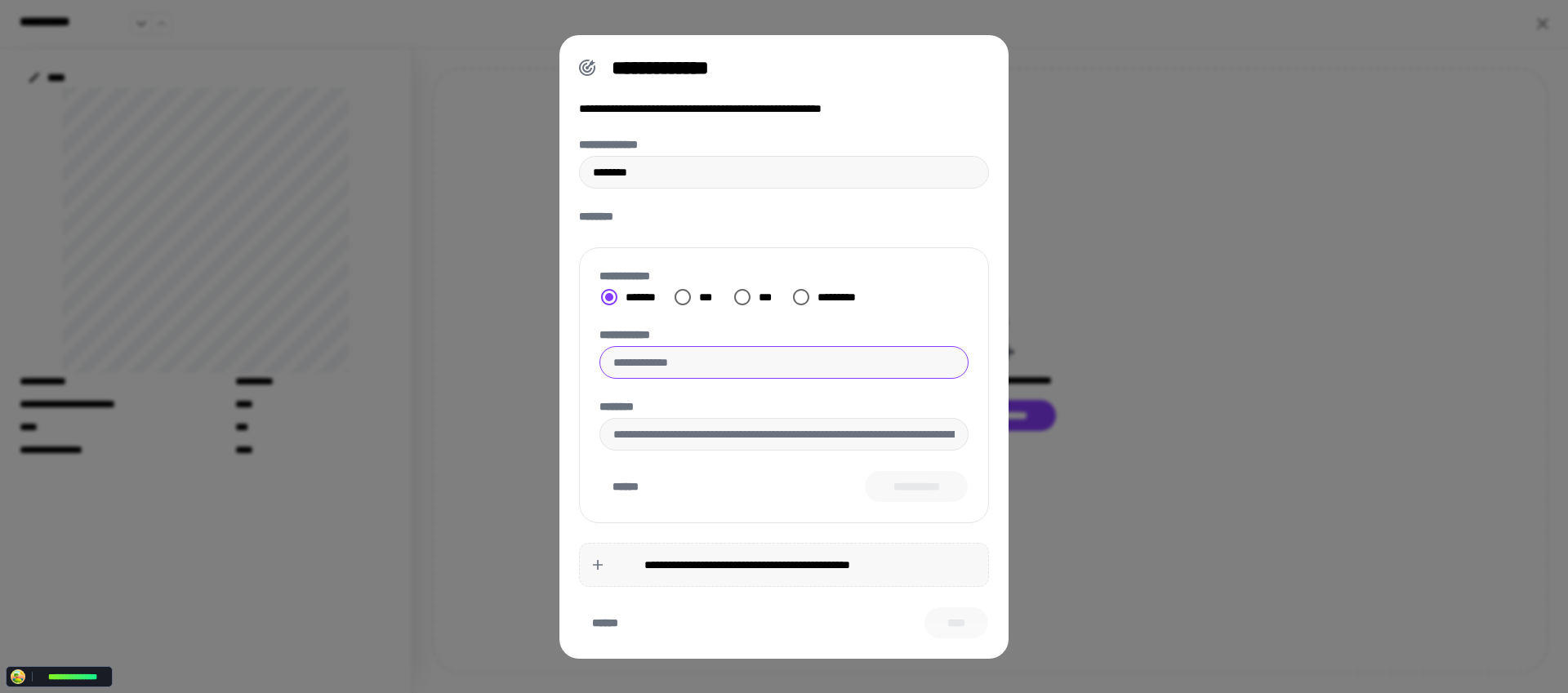 click on "**********" at bounding box center [784, 362] 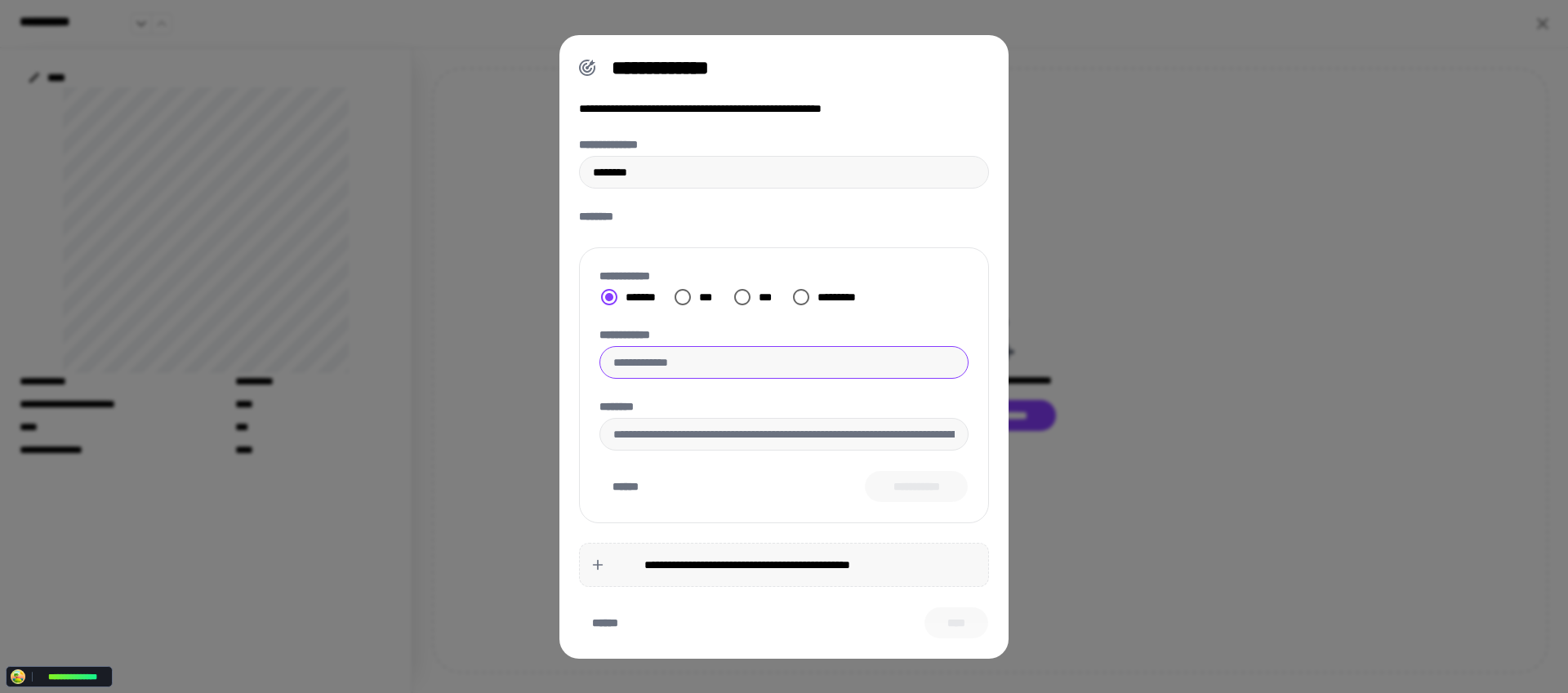 click on "**********" at bounding box center (784, 362) 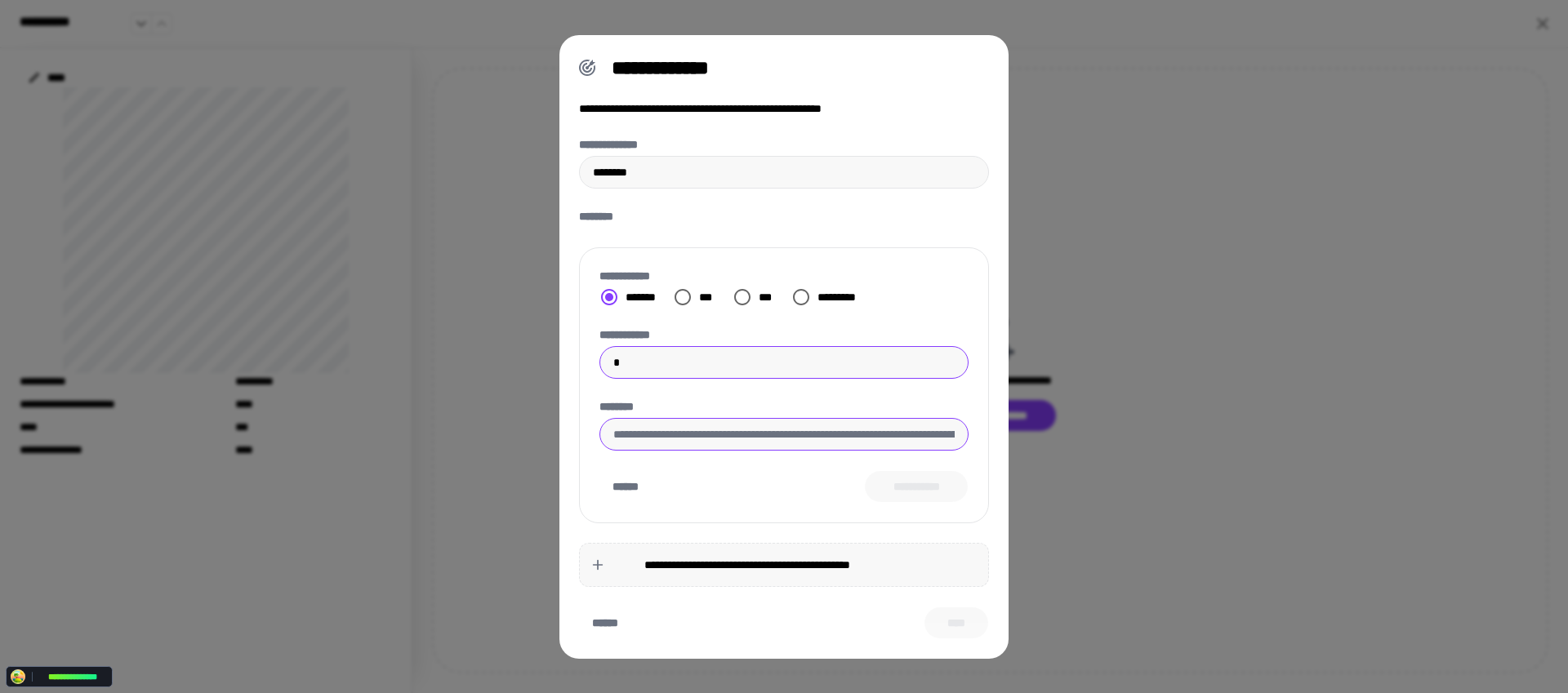 type on "*" 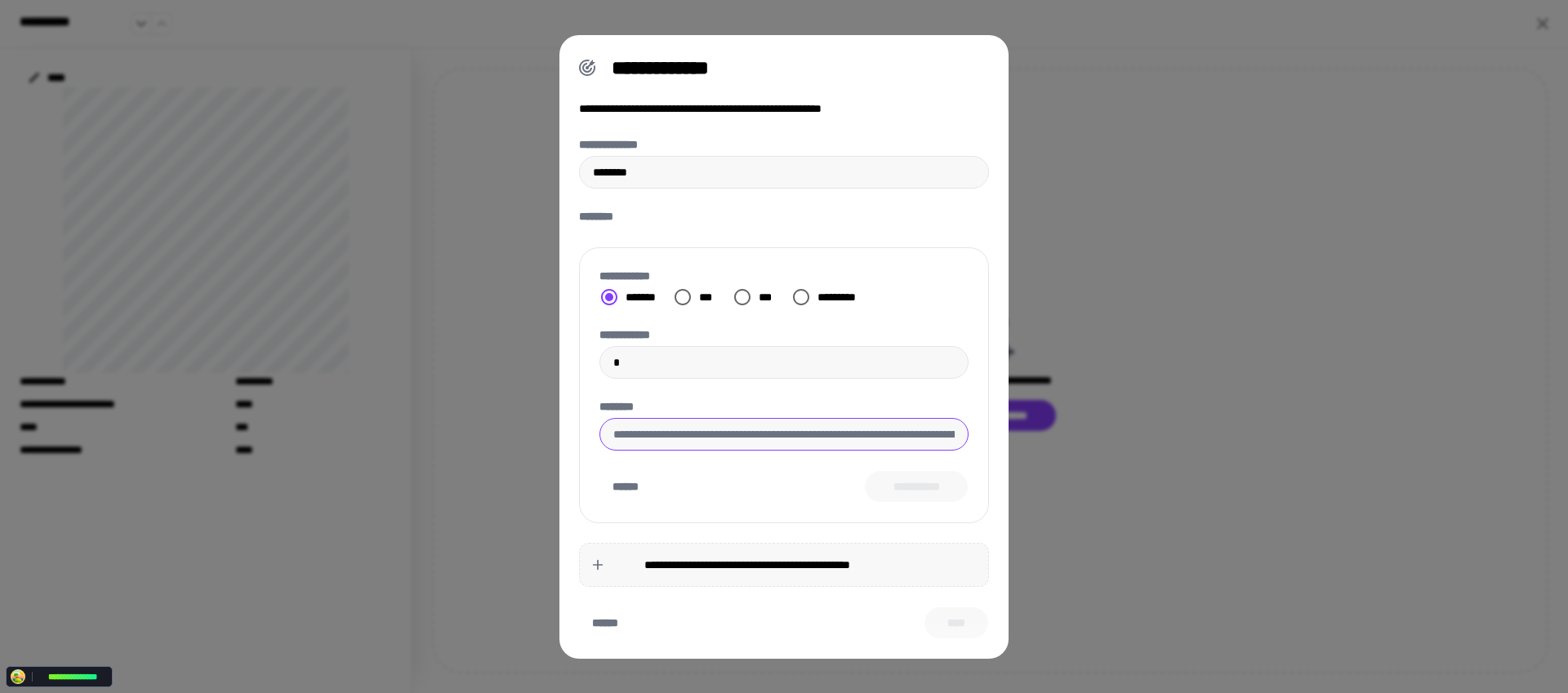 click on "********" at bounding box center (784, 434) 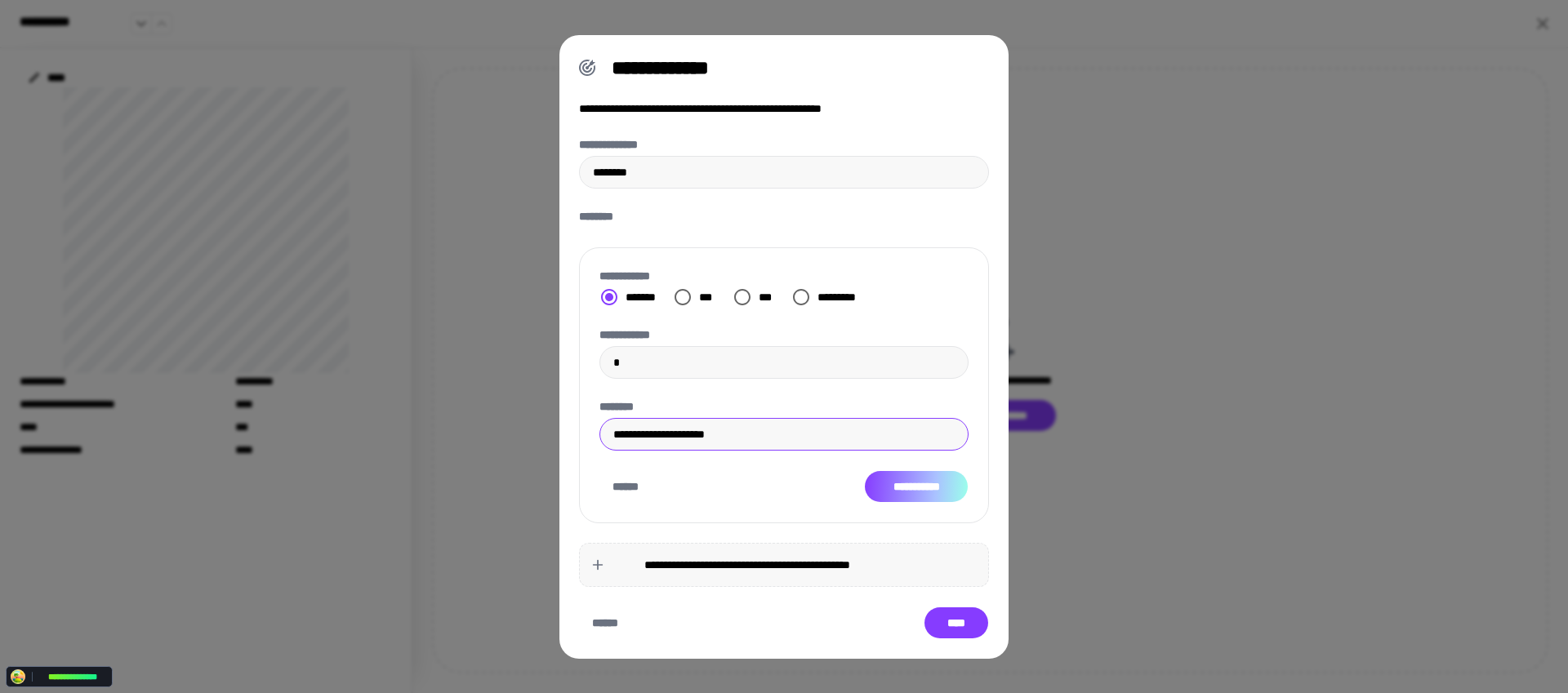 type on "**********" 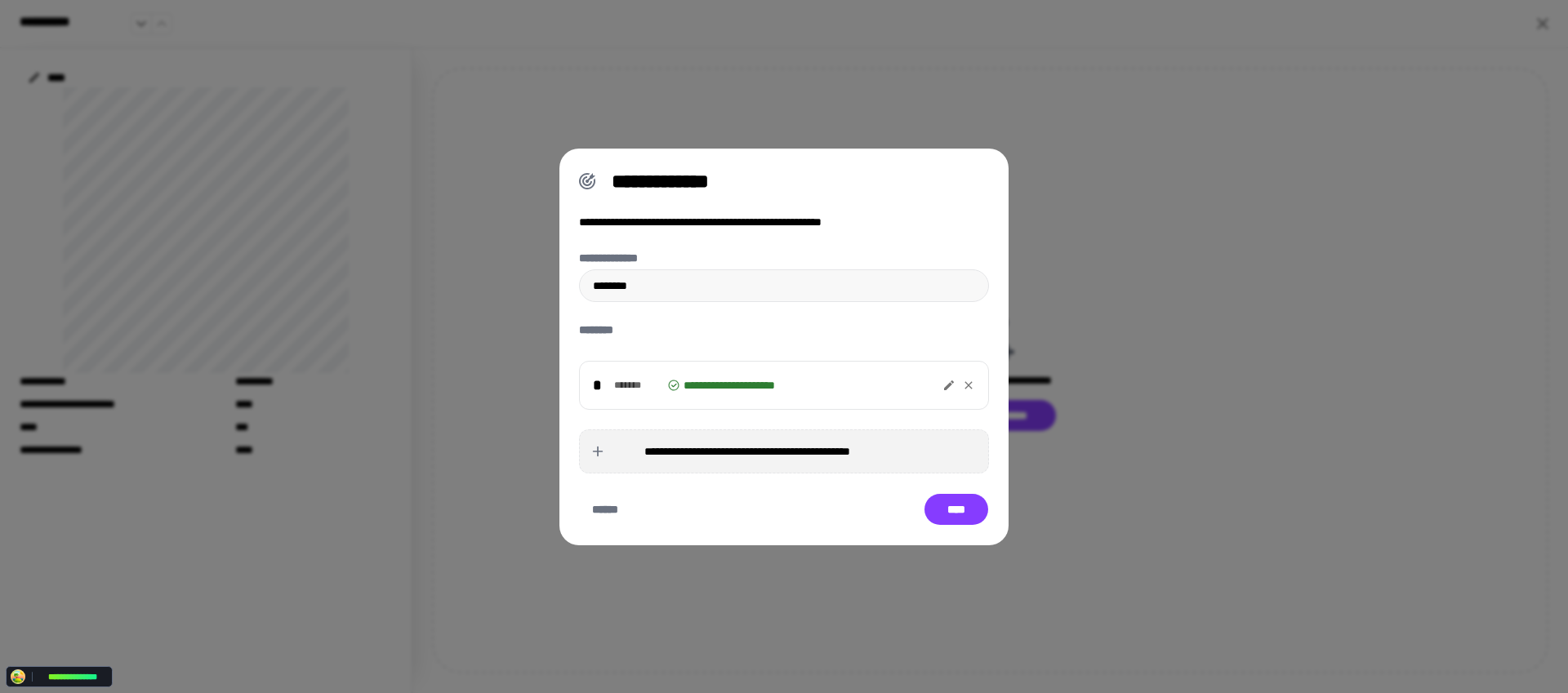 click on "**********" at bounding box center (747, 451) 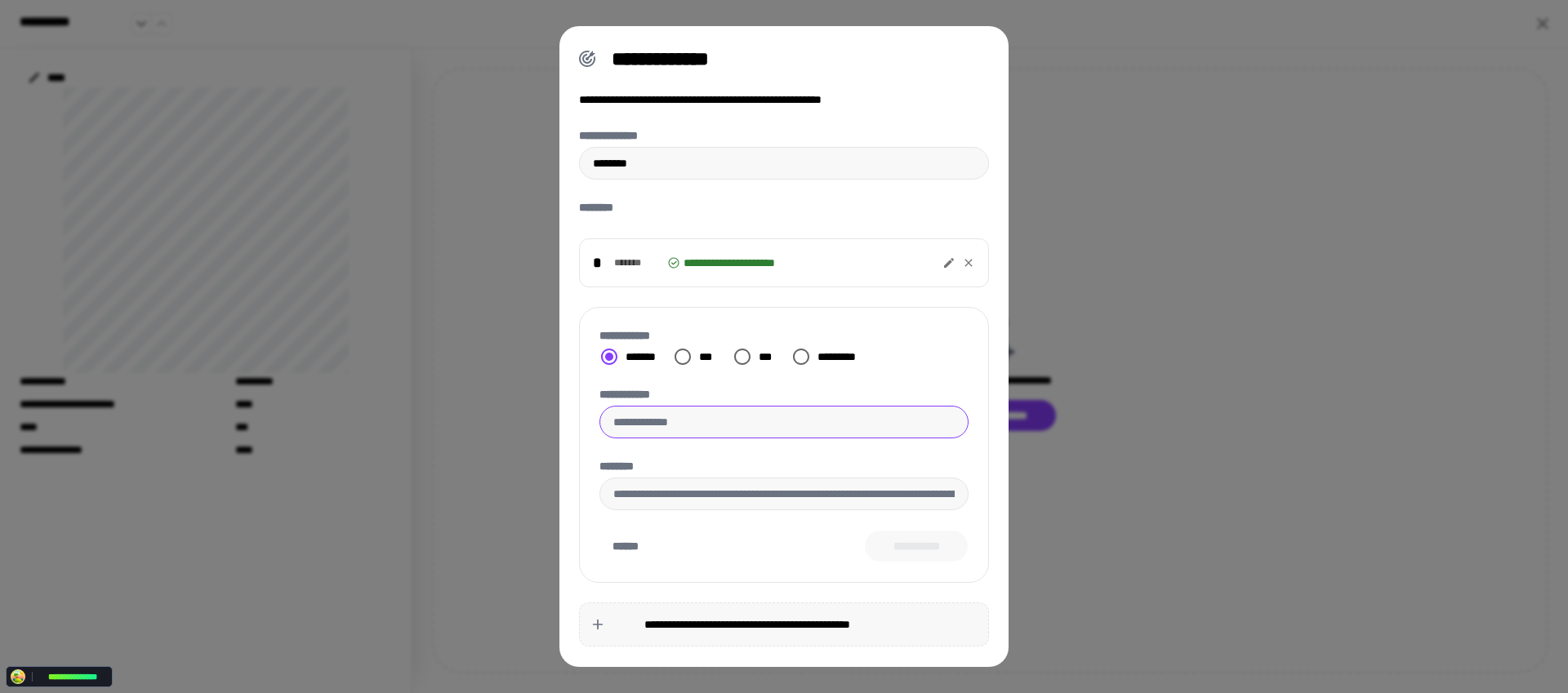 type on "*" 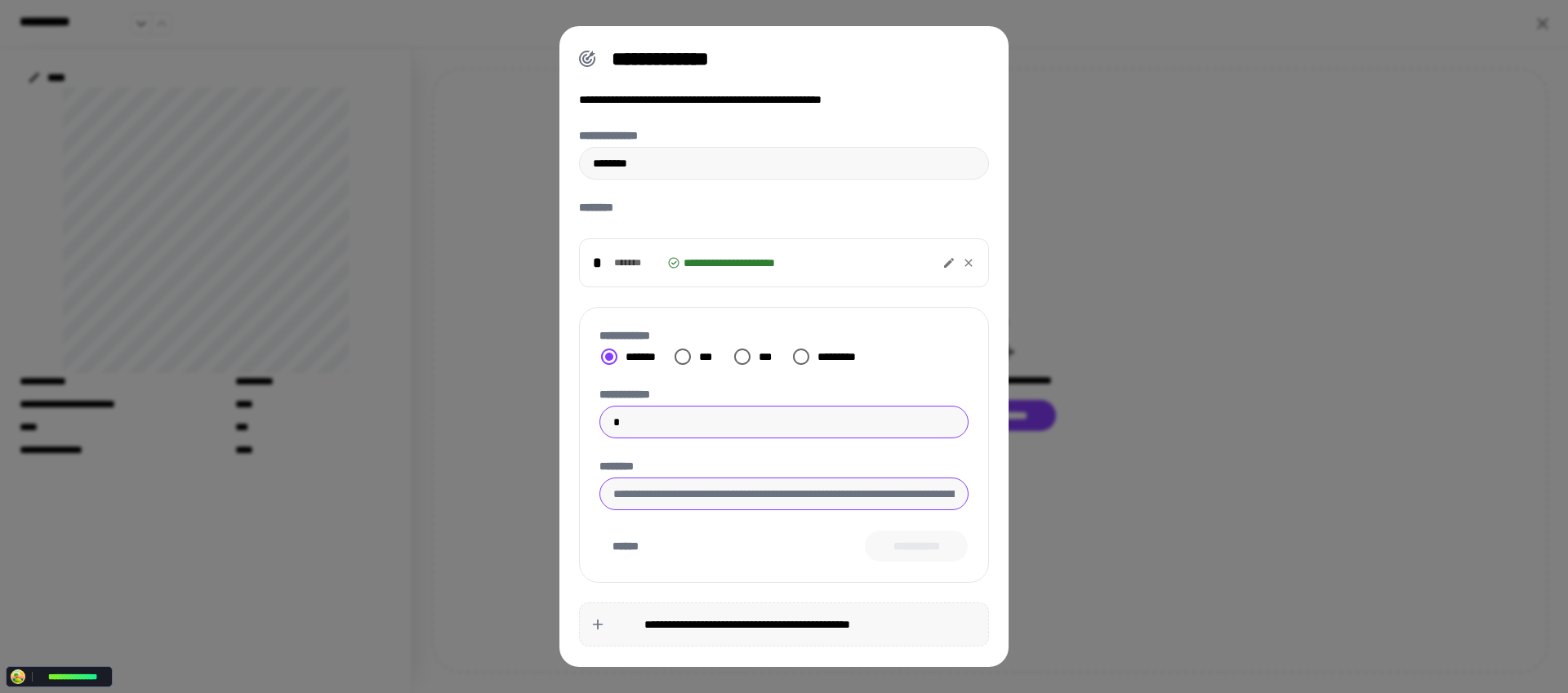 type on "*" 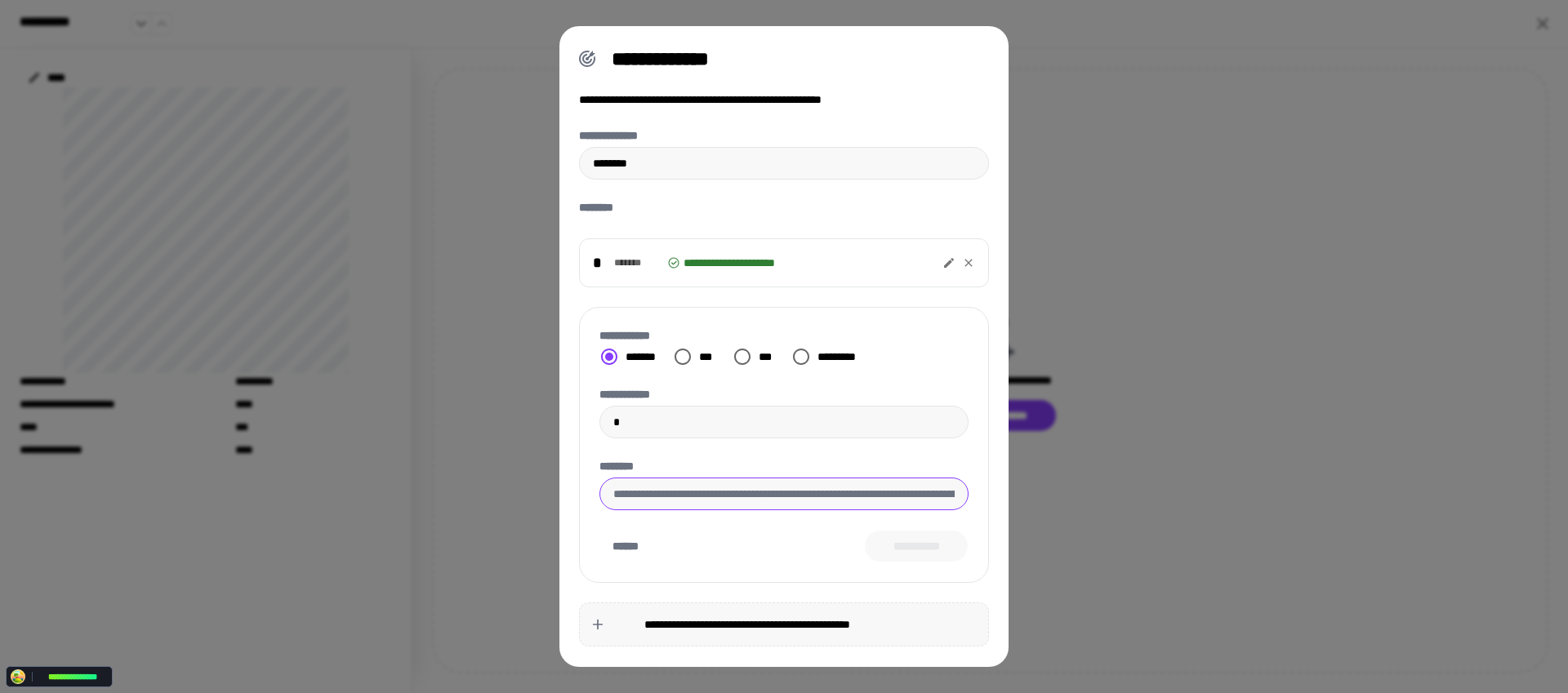click on "********" at bounding box center [784, 494] 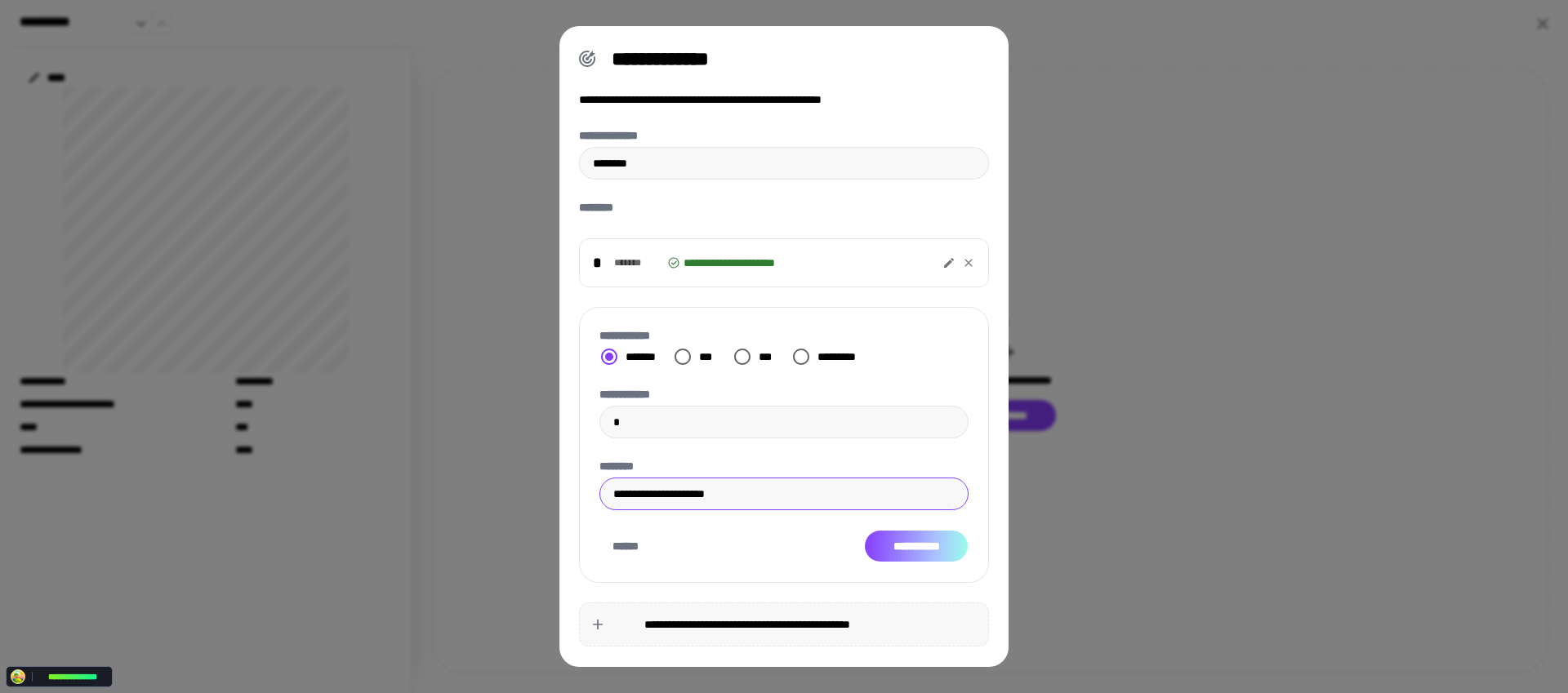 type on "**********" 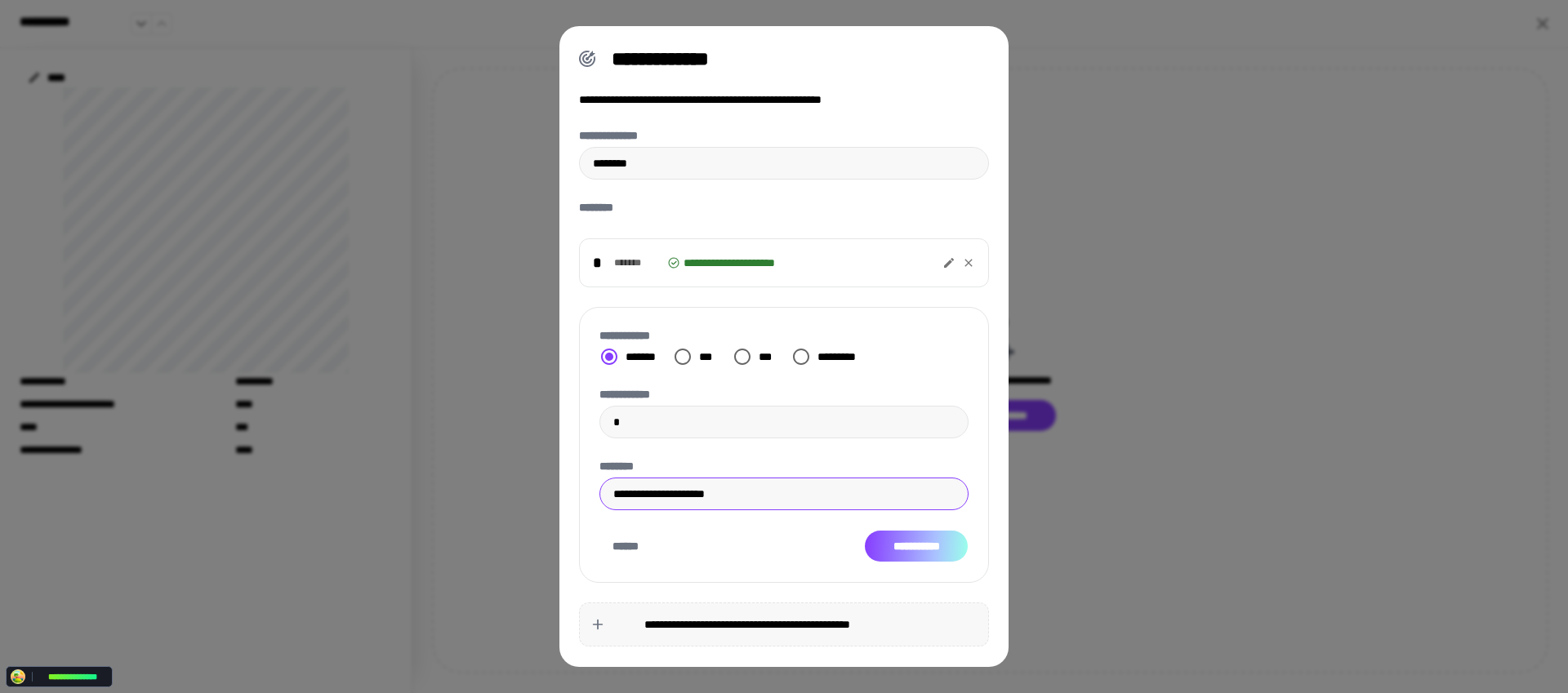 click on "**********" at bounding box center (916, 546) 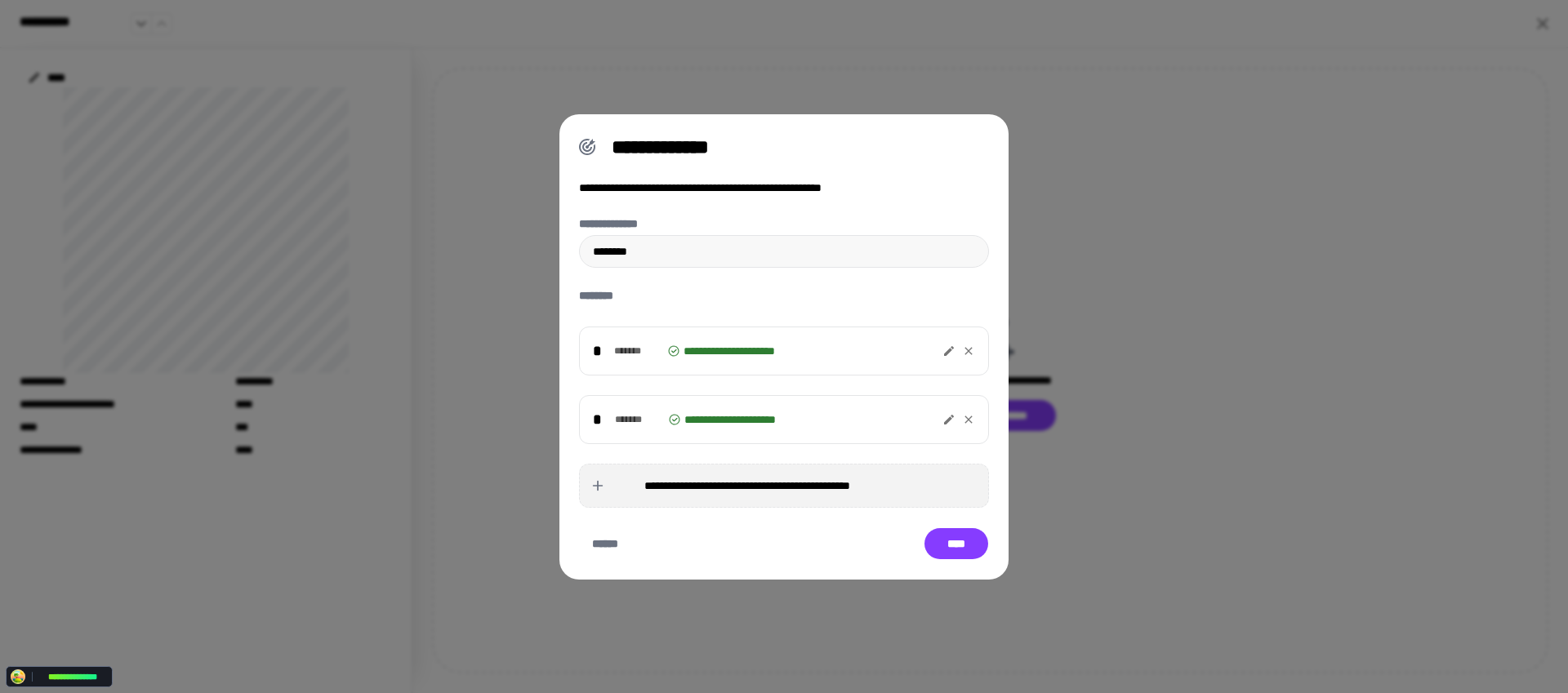 click on "**********" at bounding box center [747, 486] 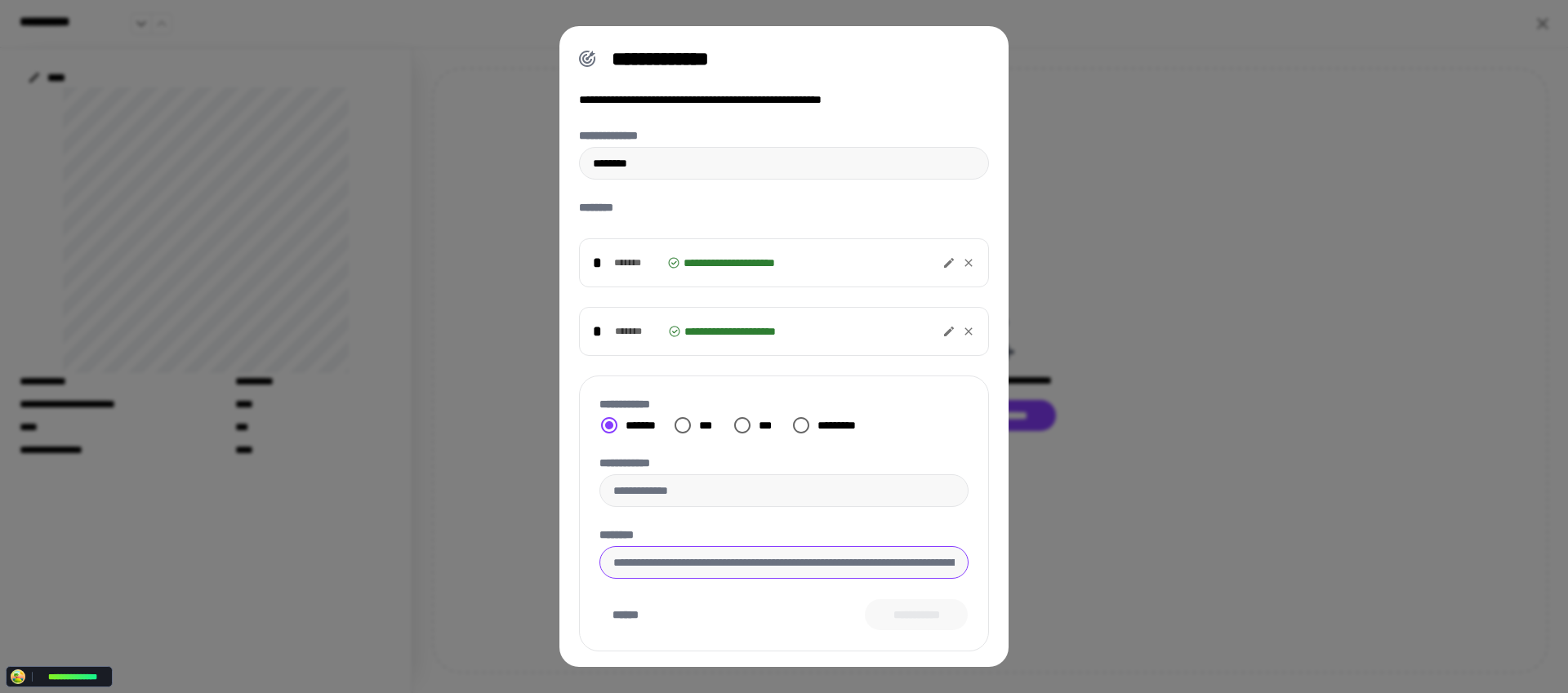 drag, startPoint x: 714, startPoint y: 572, endPoint x: 710, endPoint y: 549, distance: 23.345235 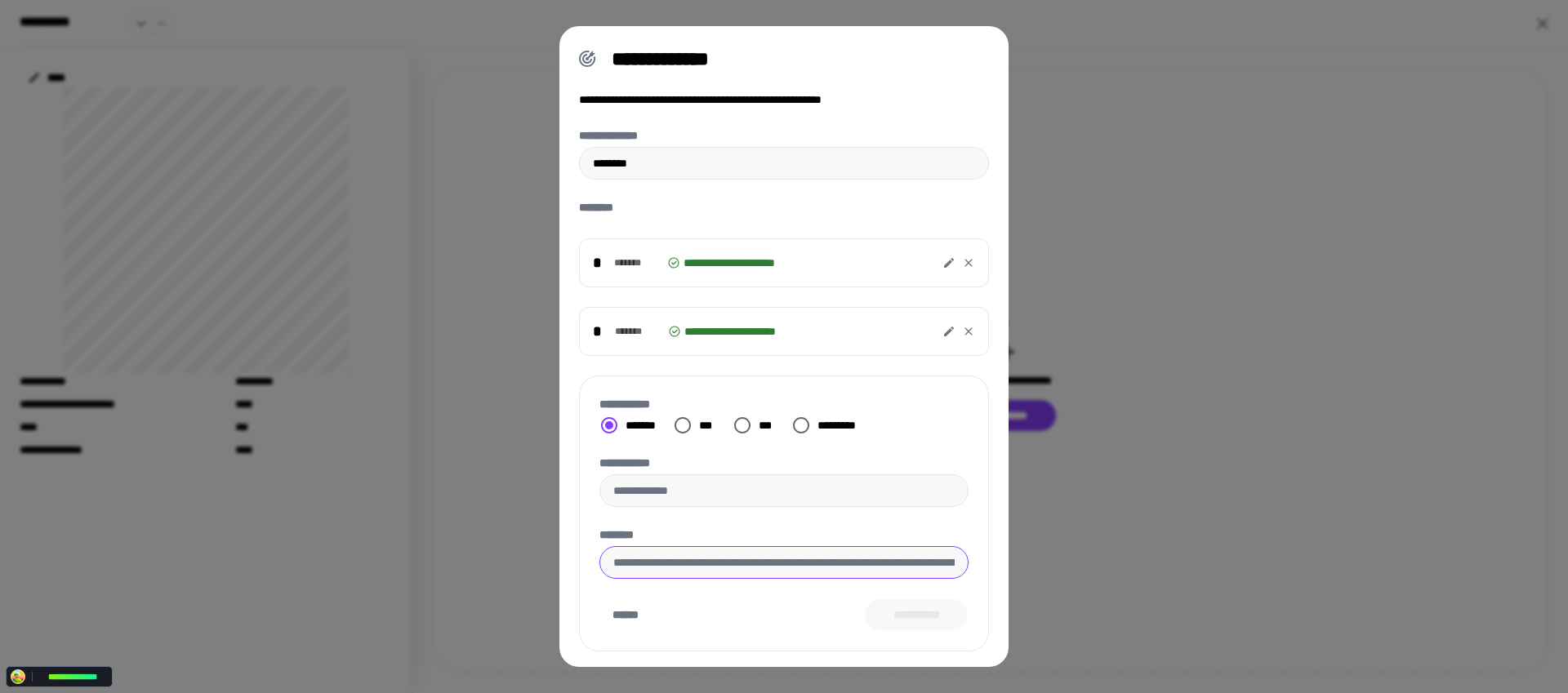 click on "********" at bounding box center [784, 562] 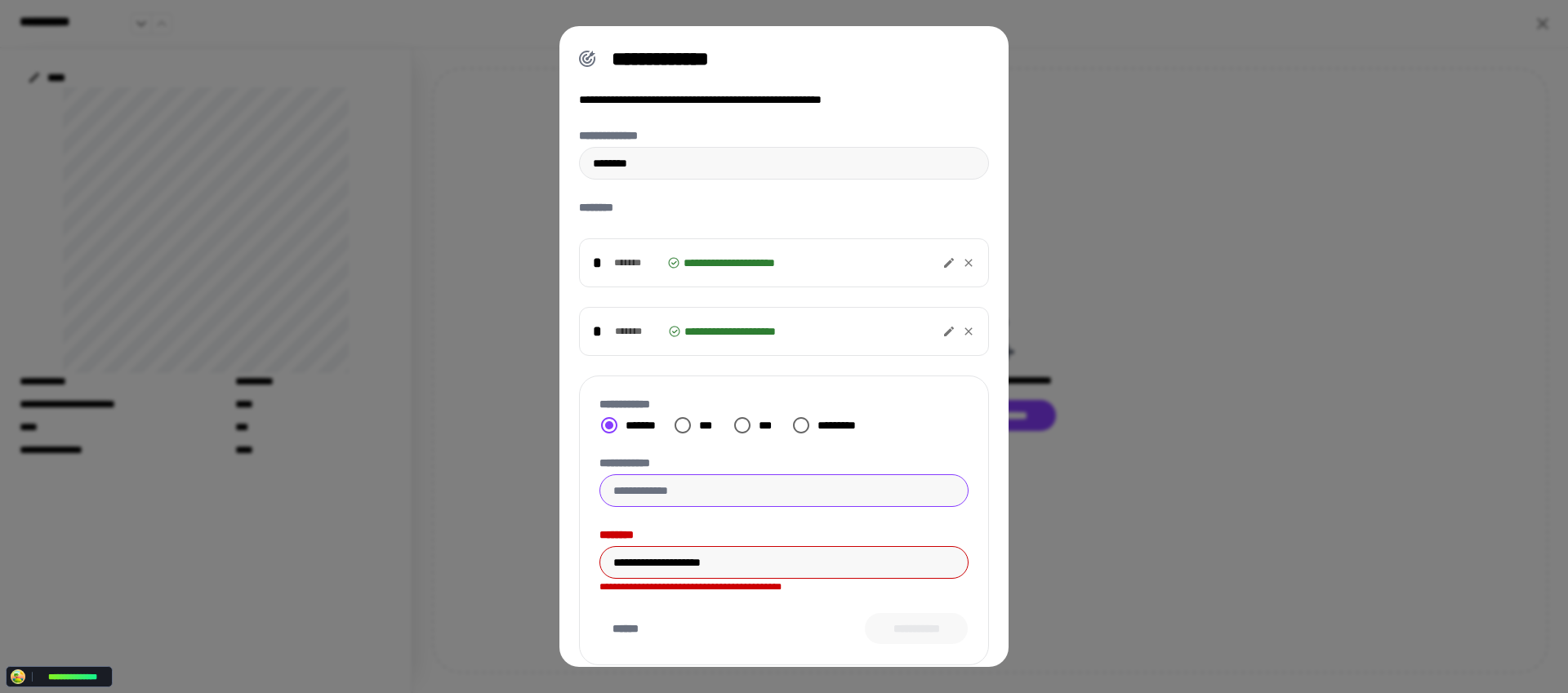 type on "**********" 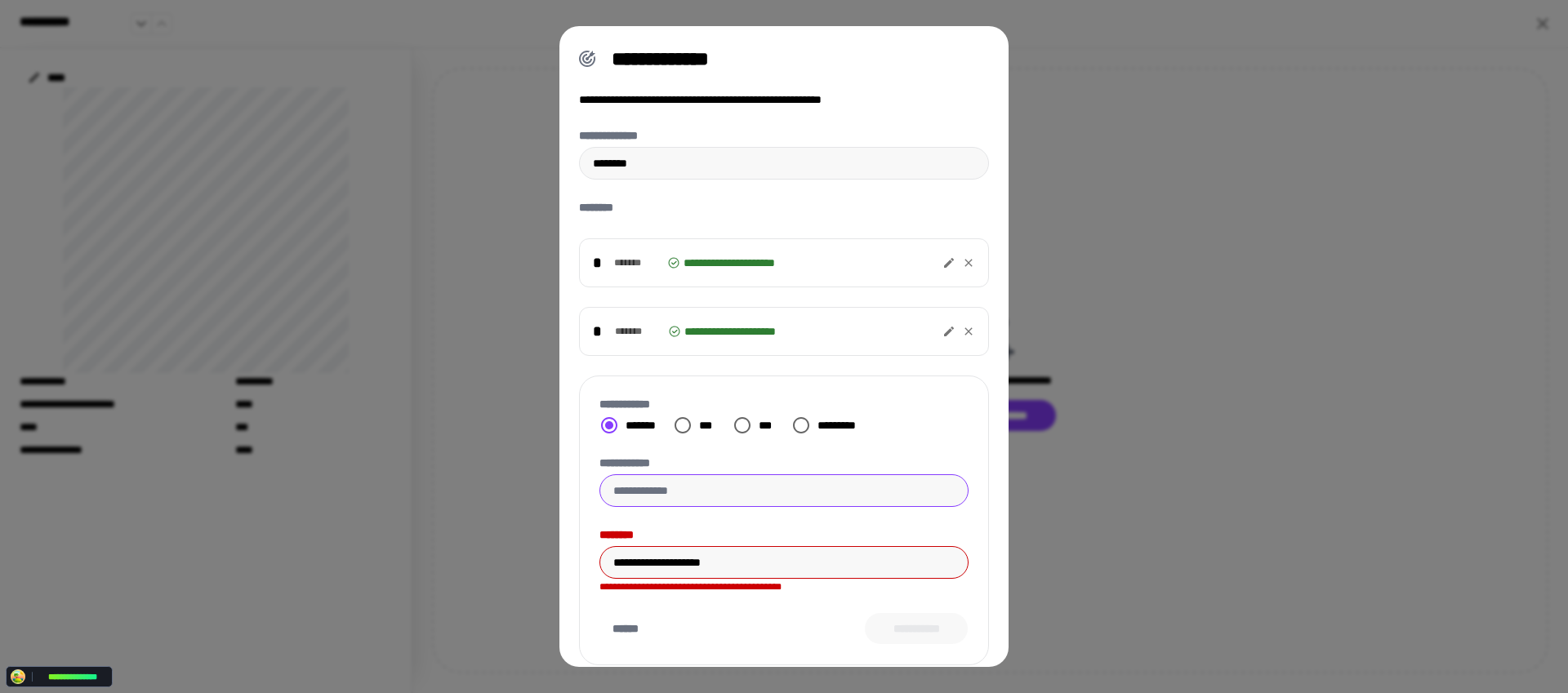 drag, startPoint x: 696, startPoint y: 492, endPoint x: 689, endPoint y: 438, distance: 54.45181 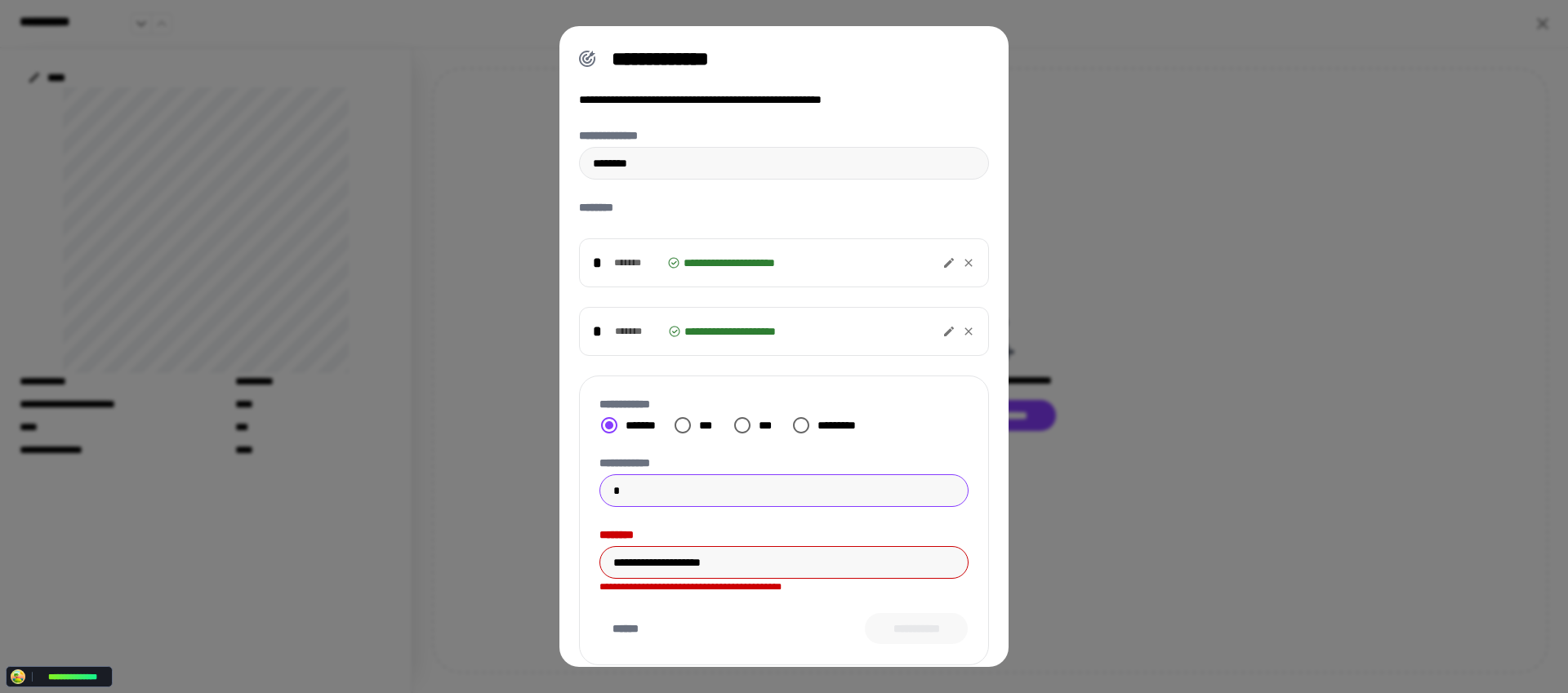 type on "*" 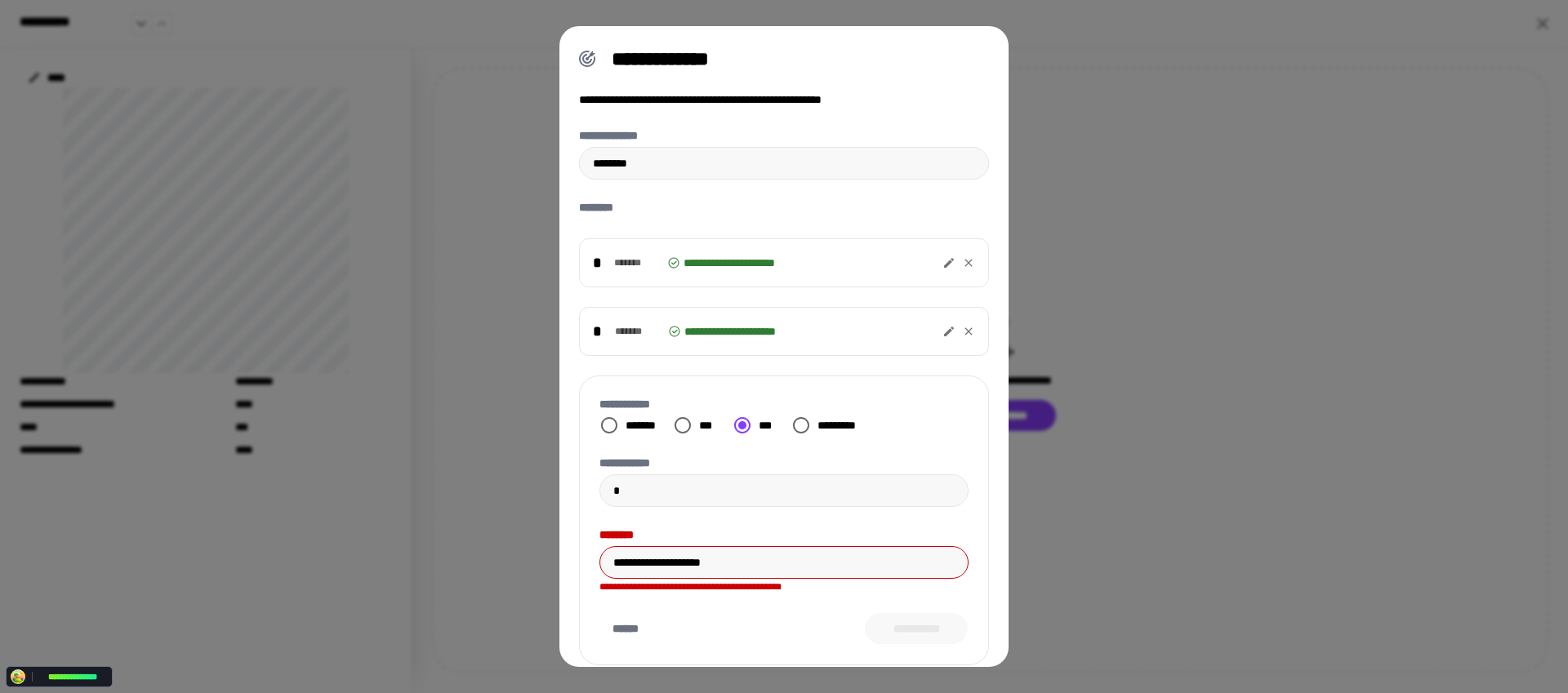 click on "***" at bounding box center (710, 425) 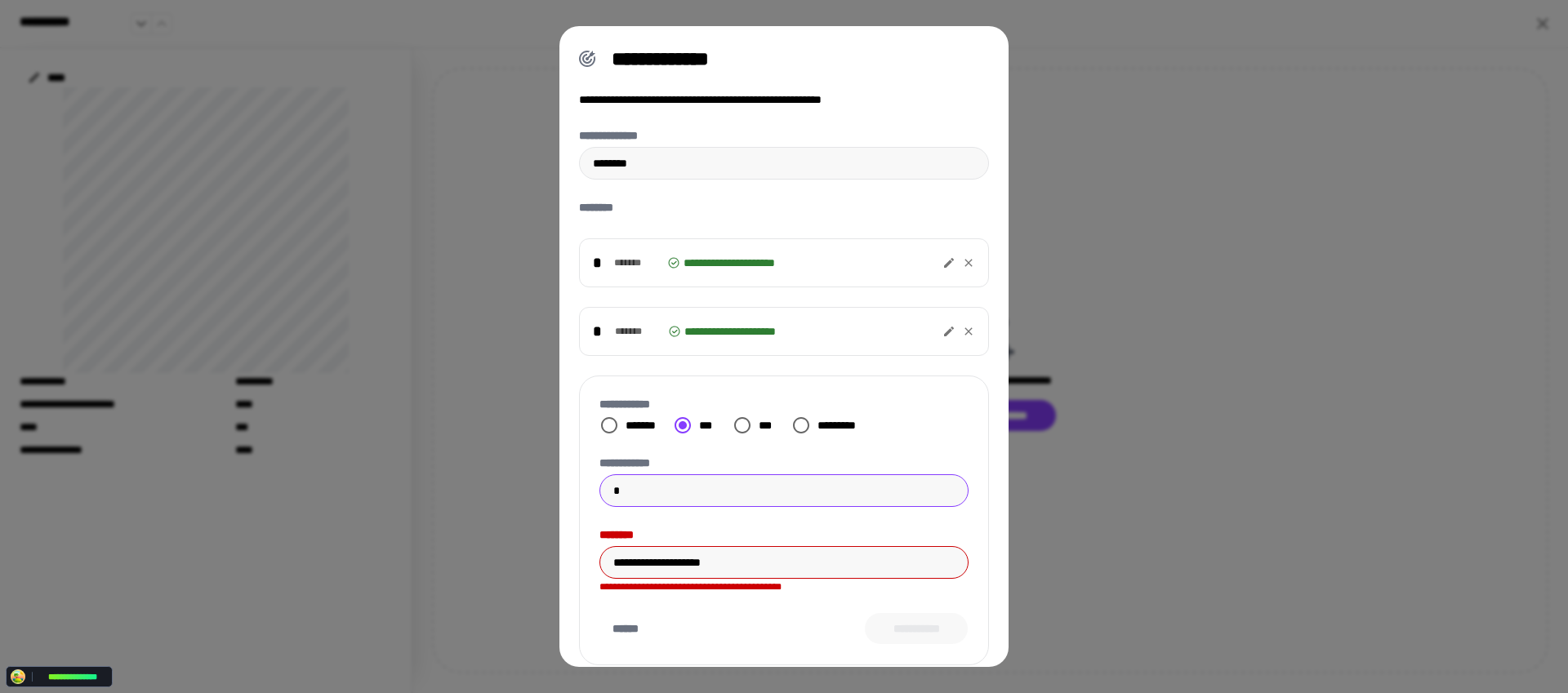 click on "*" at bounding box center [784, 491] 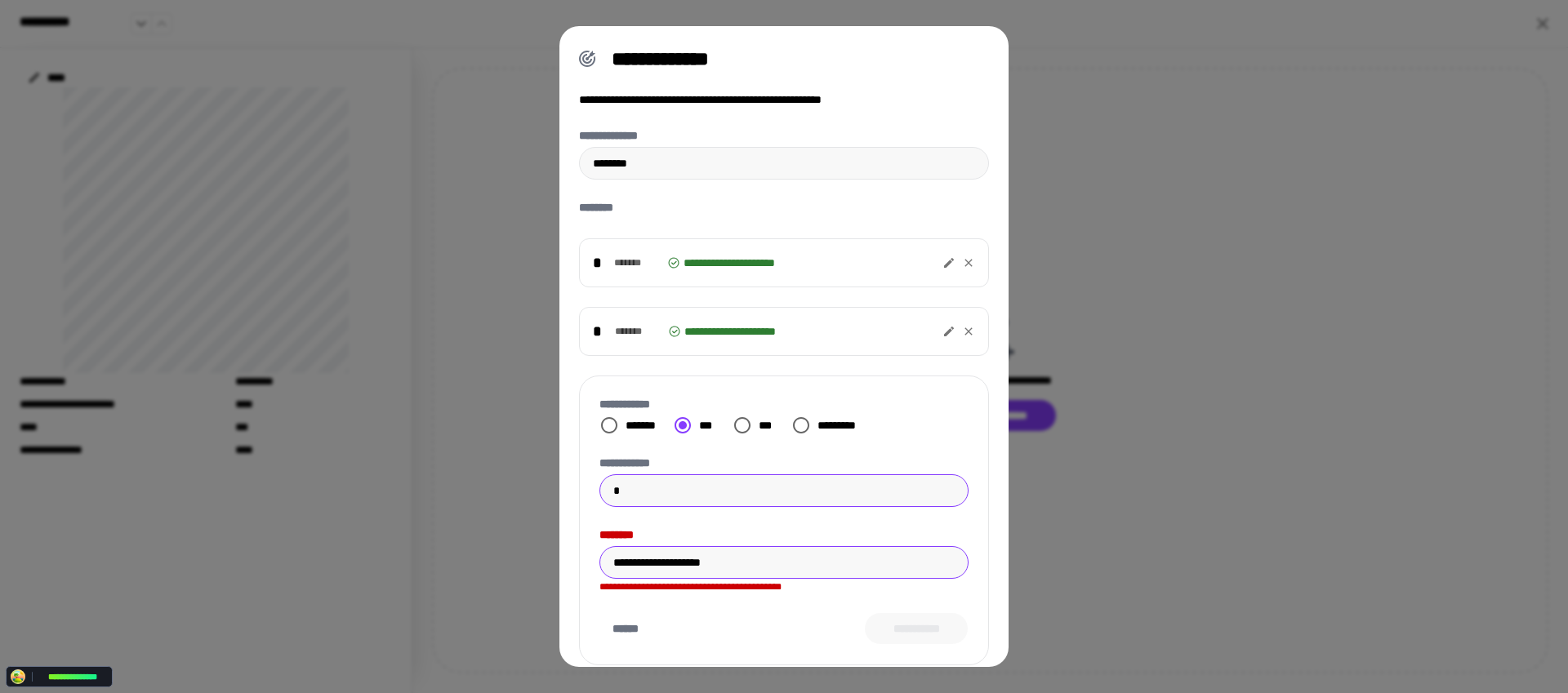 click on "**********" at bounding box center [784, 562] 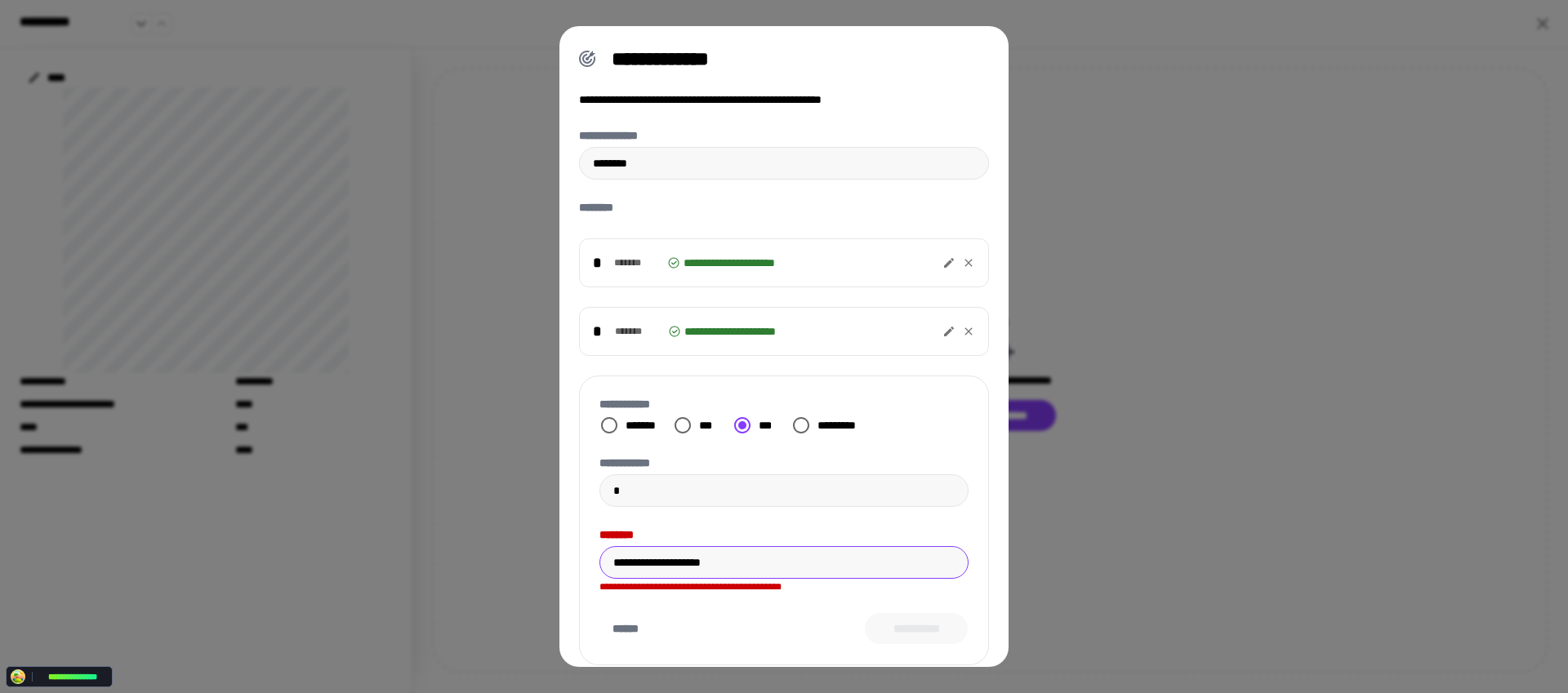 drag, startPoint x: 773, startPoint y: 555, endPoint x: 787, endPoint y: 562, distance: 15.652476 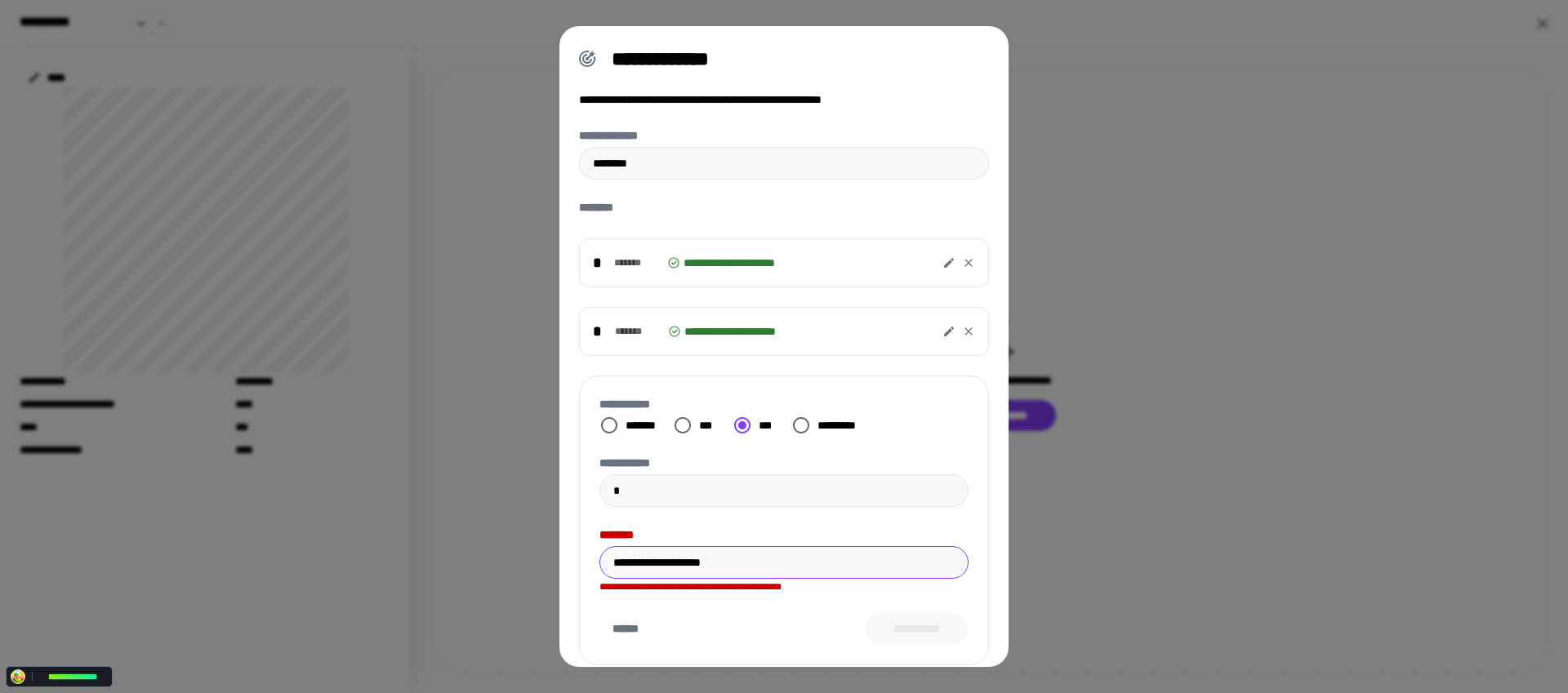 click on "**********" at bounding box center (784, 562) 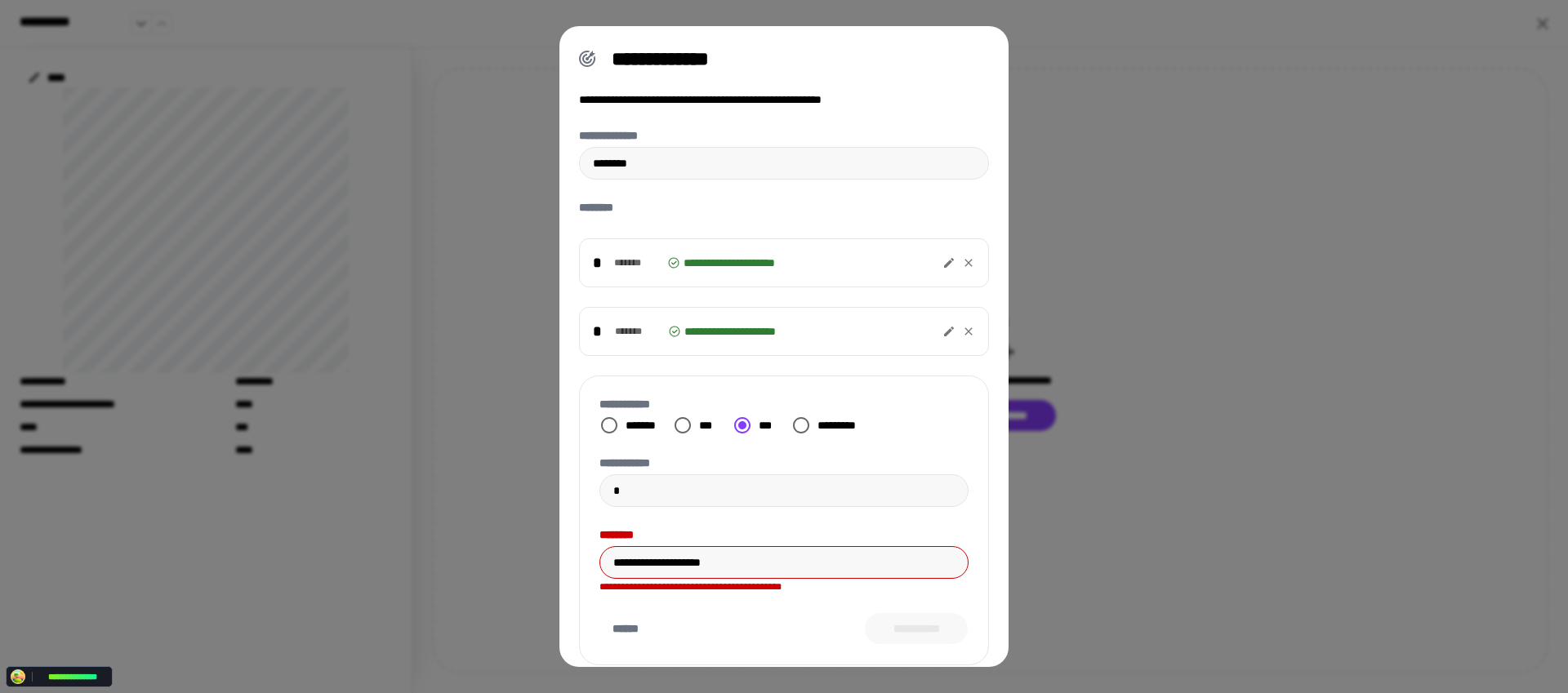 scroll, scrollTop: 134, scrollLeft: 0, axis: vertical 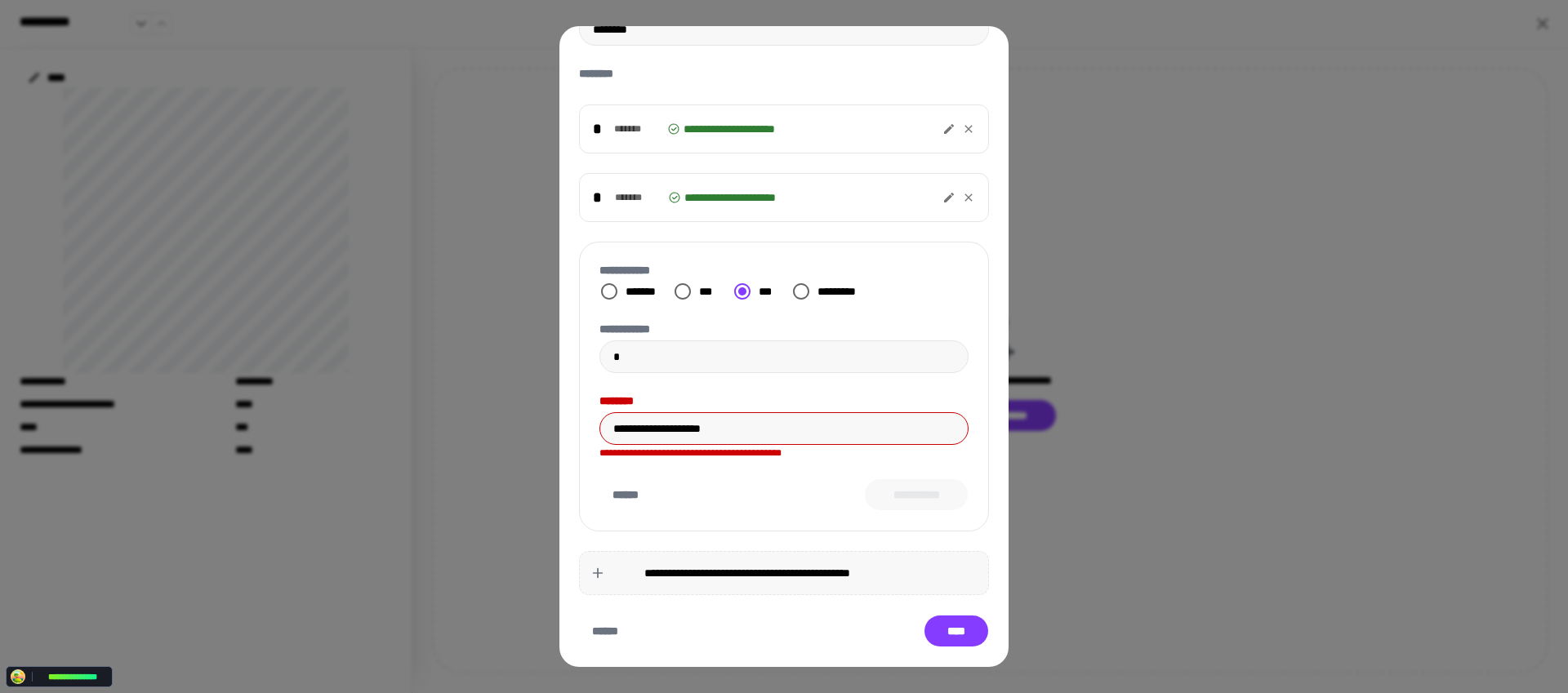 click on "*******" at bounding box center [631, 291] 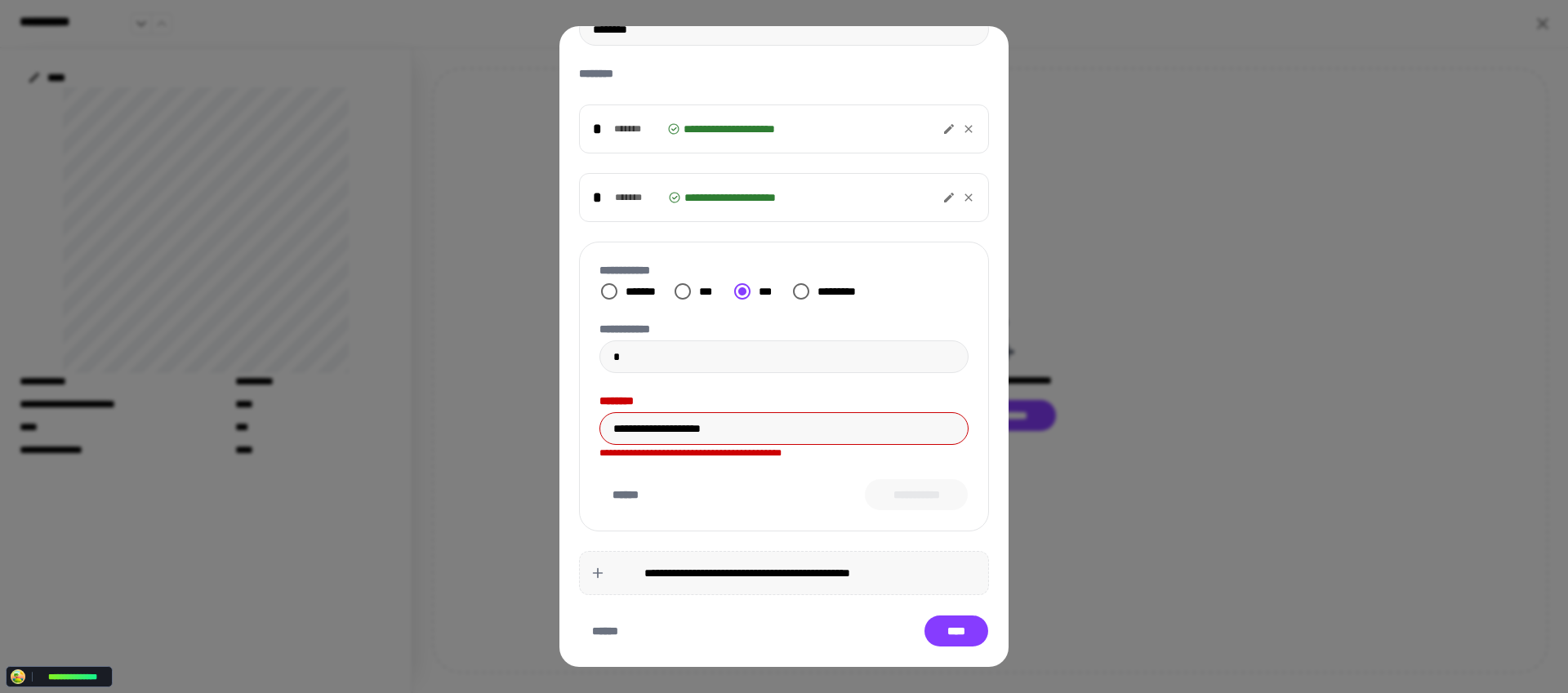click on "**********" at bounding box center [784, 453] 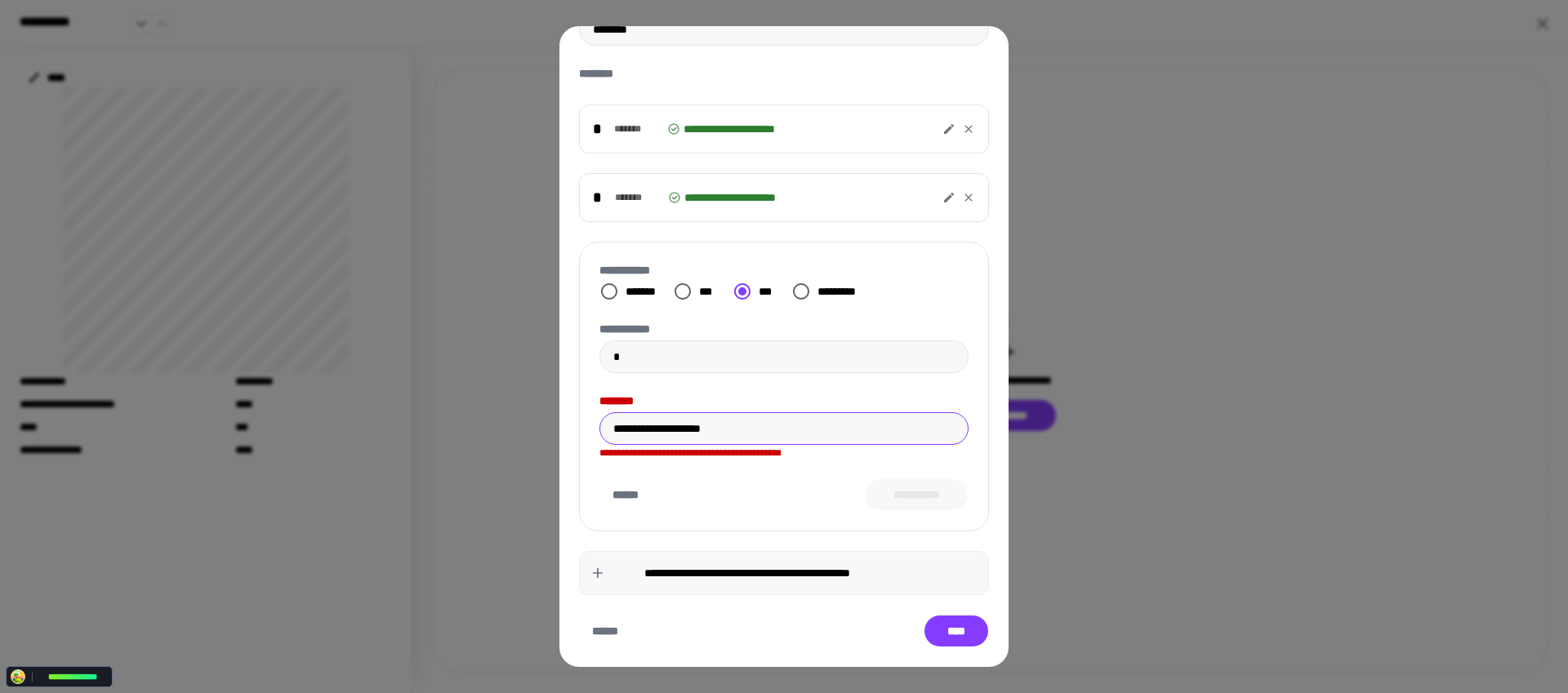 click on "**********" at bounding box center (784, 429) 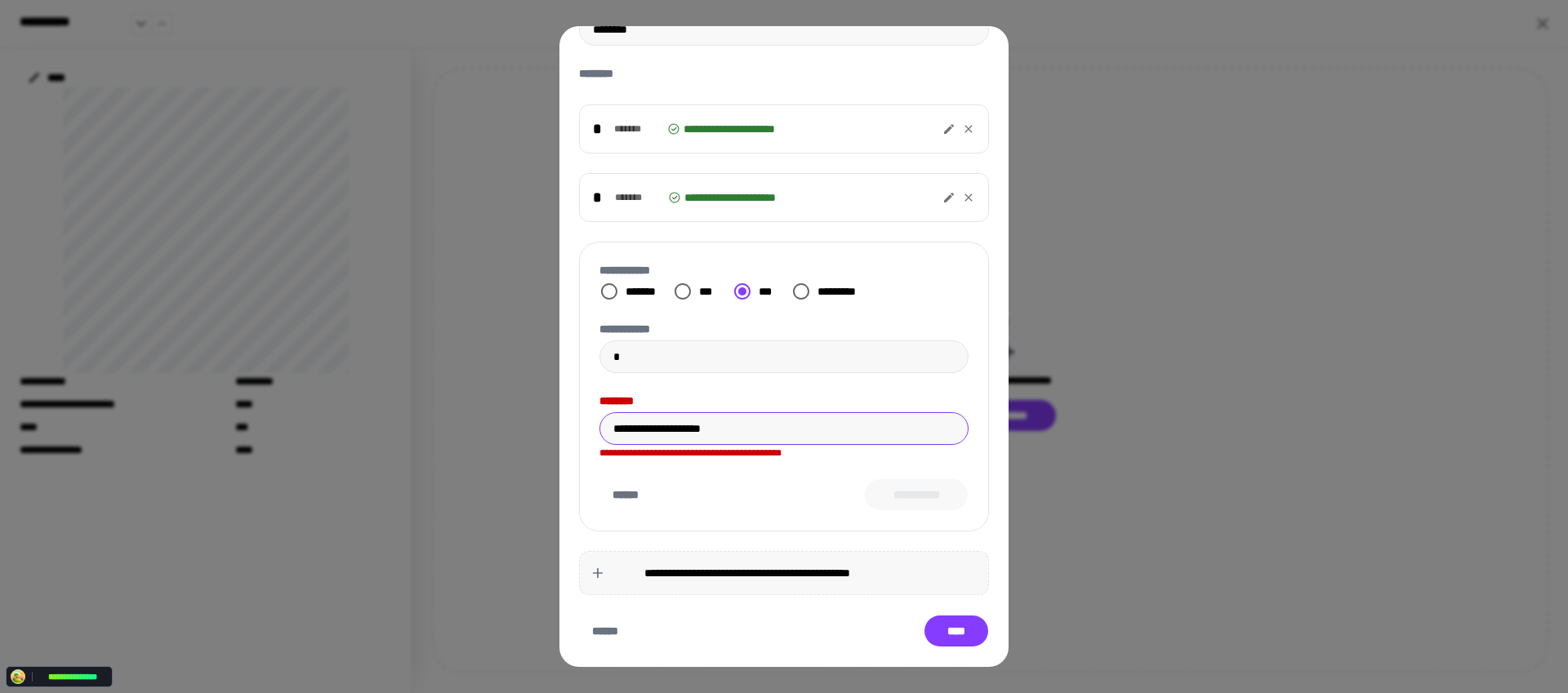 click on "****" at bounding box center [956, 631] 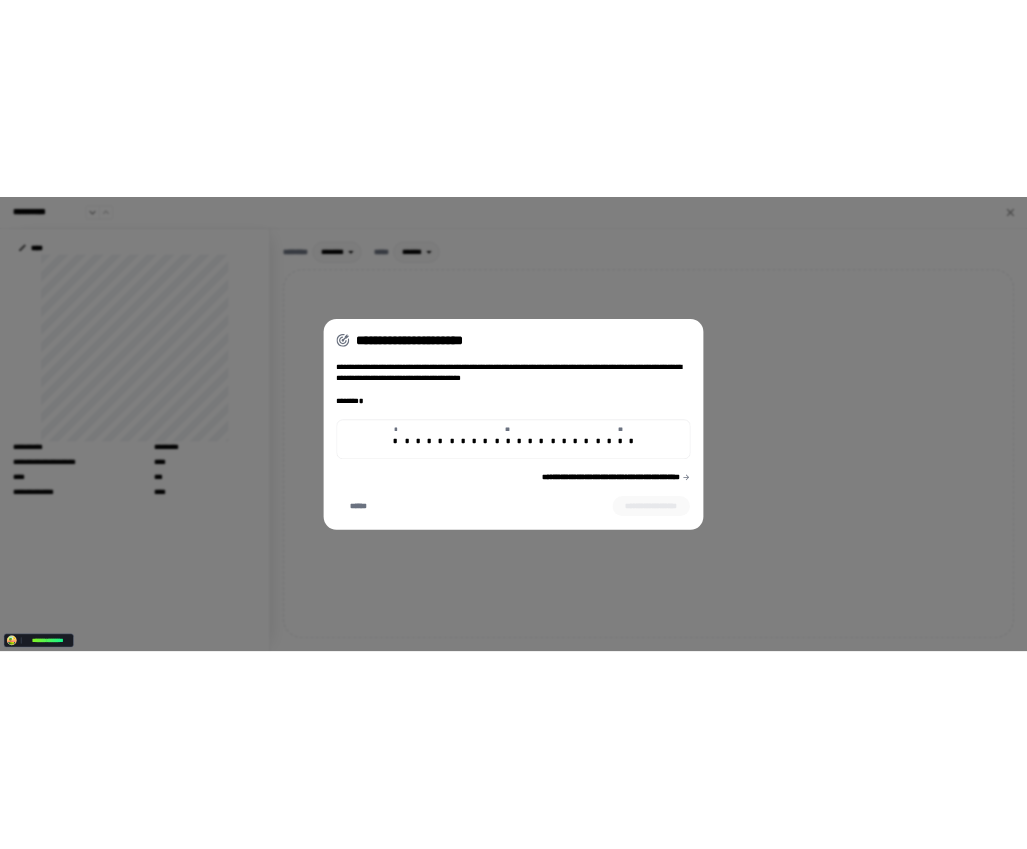 scroll, scrollTop: 0, scrollLeft: 0, axis: both 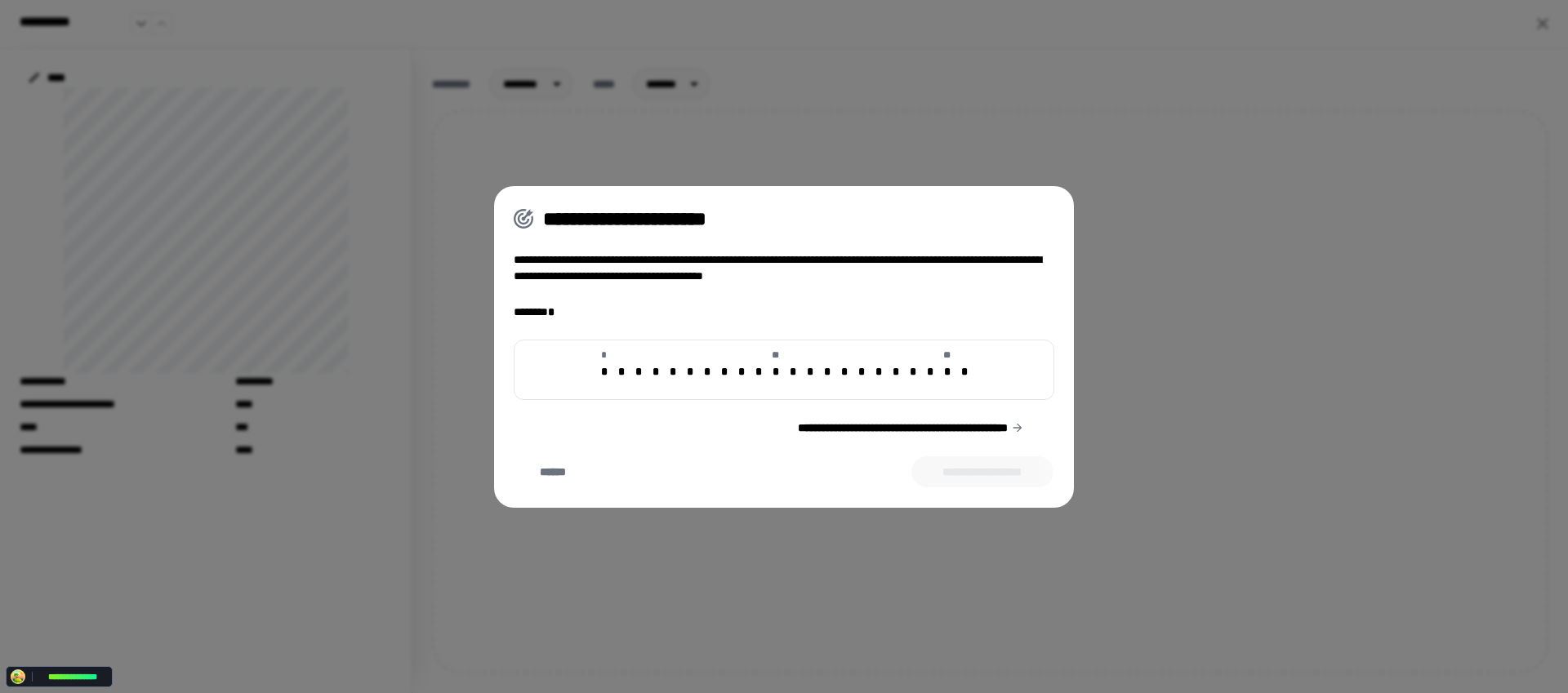 click on "**********" at bounding box center (911, 428) 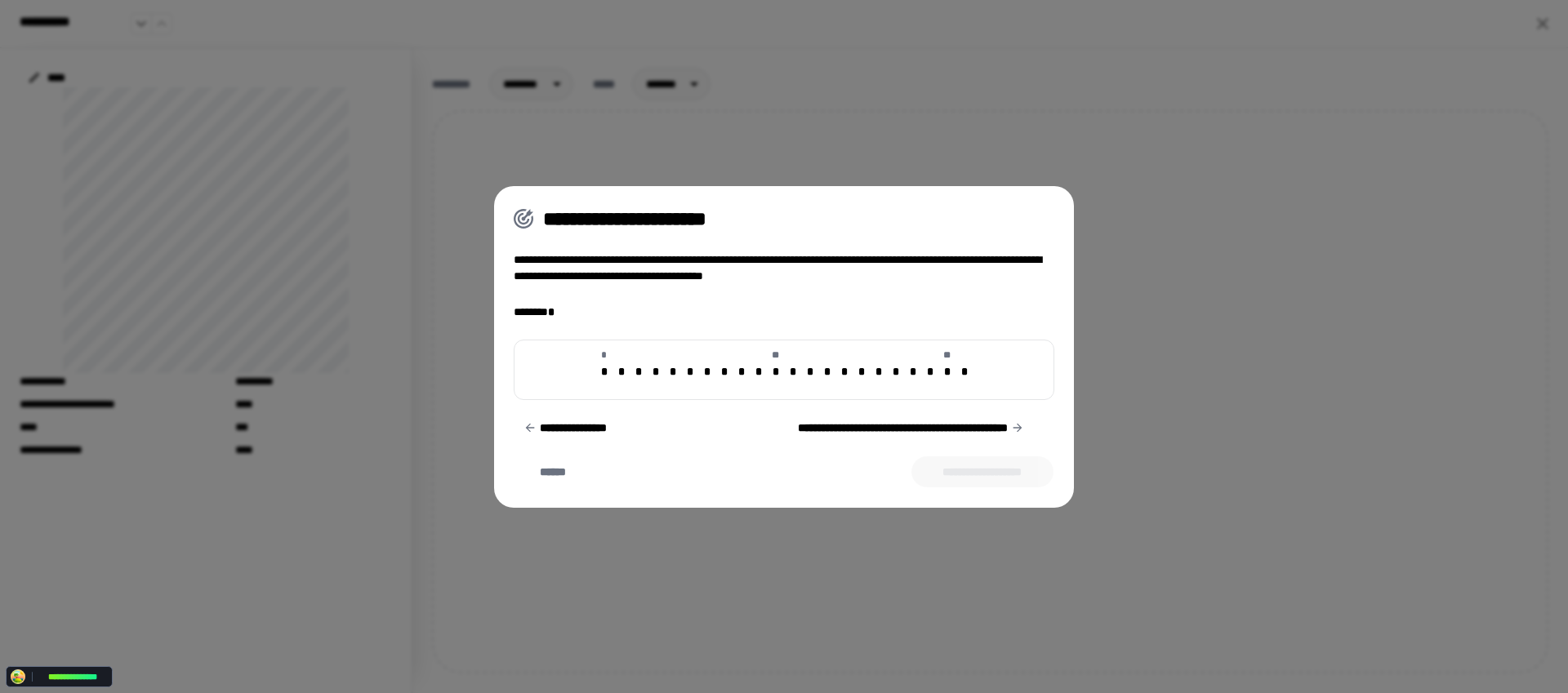 click on "**********" at bounding box center [911, 428] 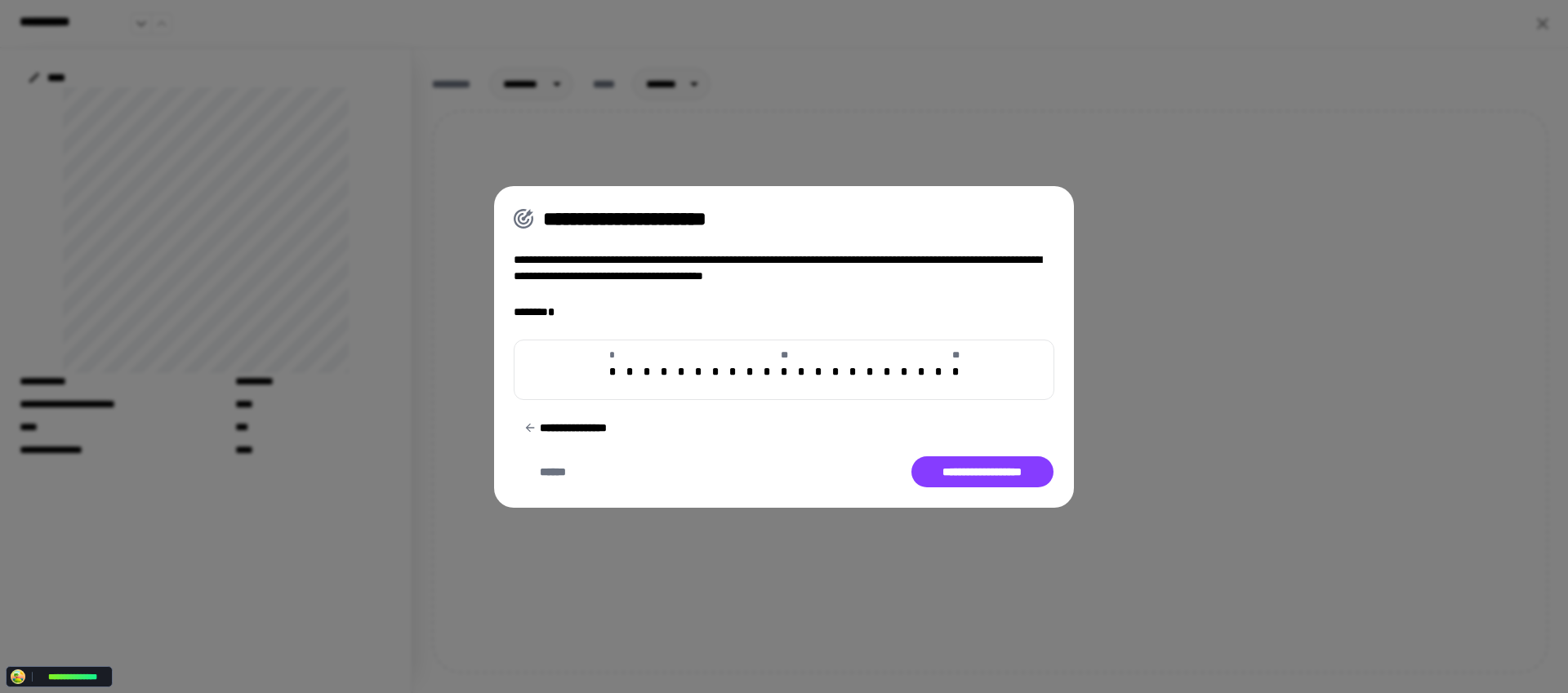 click on "**********" at bounding box center [565, 428] 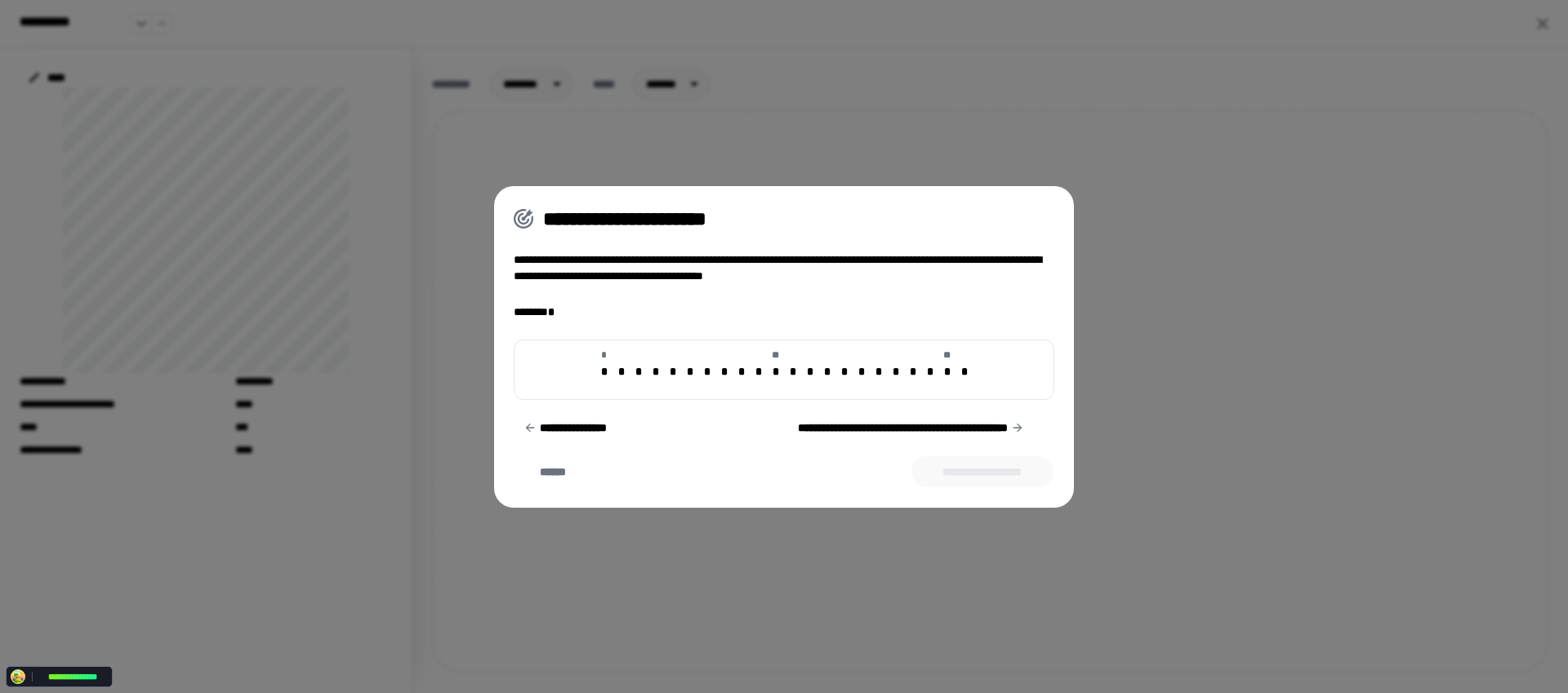 click on "**********" at bounding box center [565, 428] 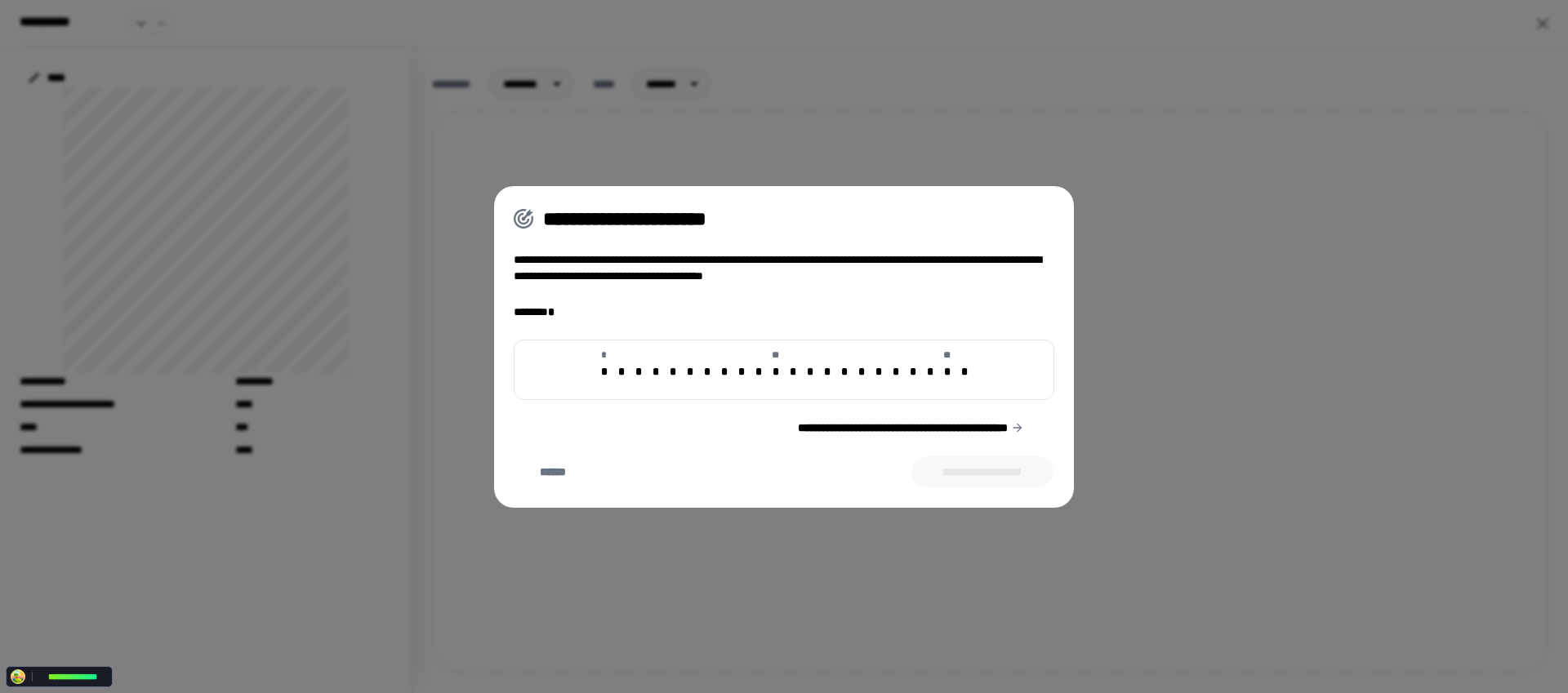 click on "**********" at bounding box center [911, 428] 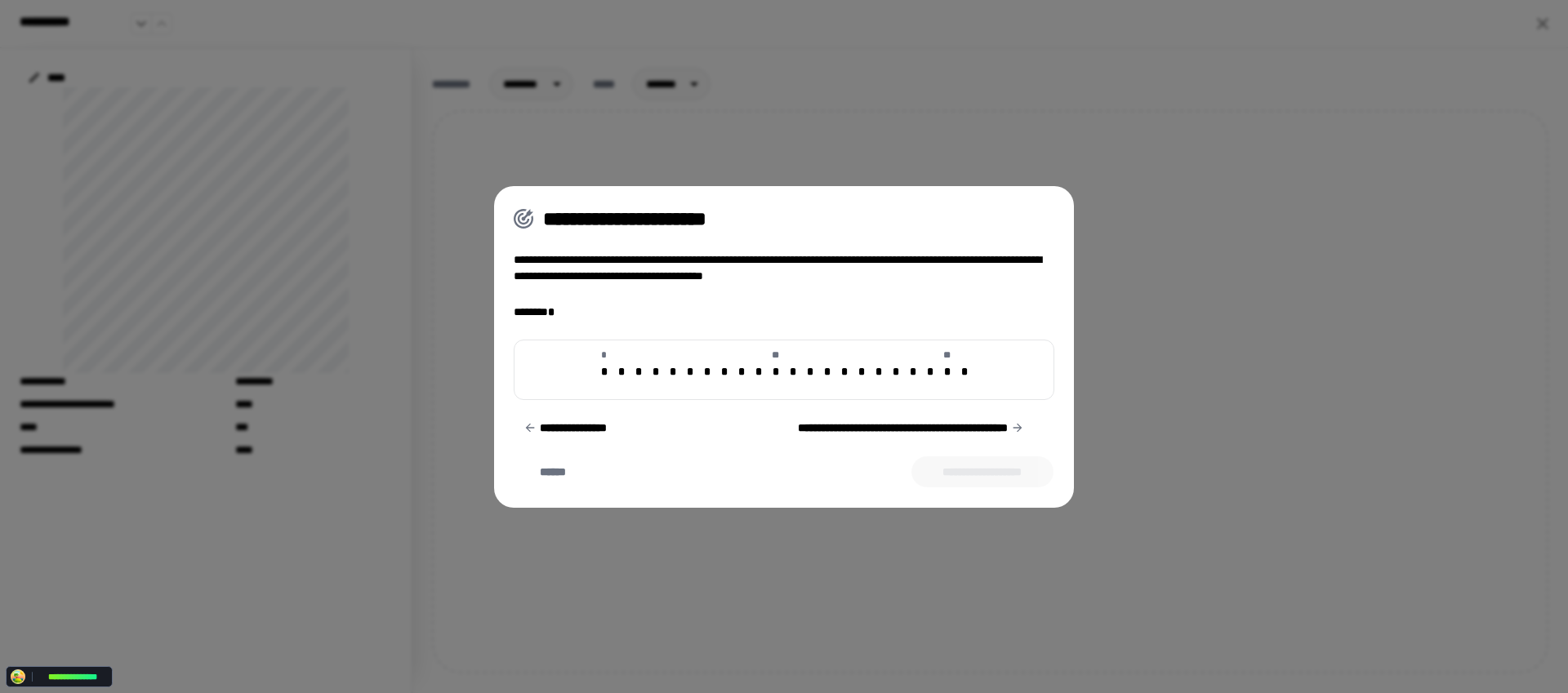 click on "**********" at bounding box center [911, 428] 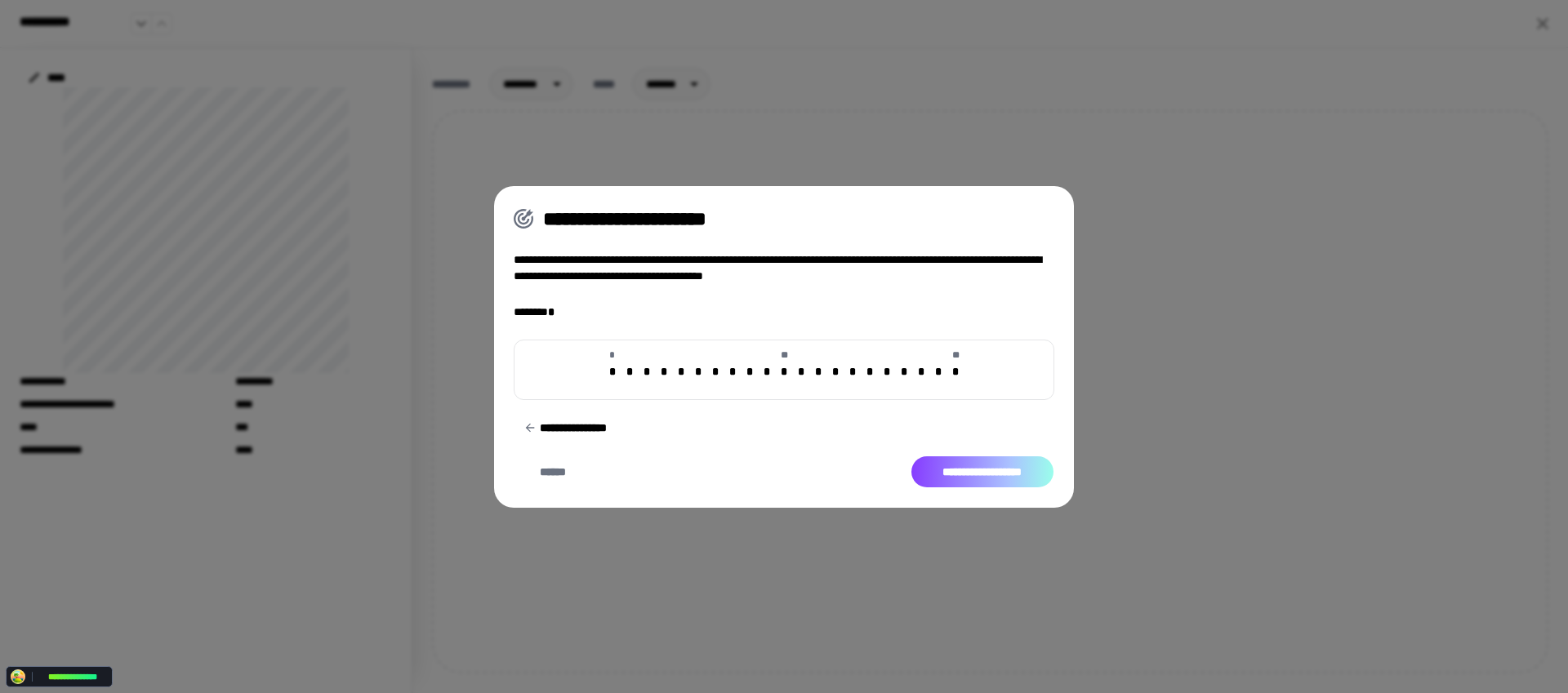 drag, startPoint x: 942, startPoint y: 461, endPoint x: 823, endPoint y: 431, distance: 122.7233 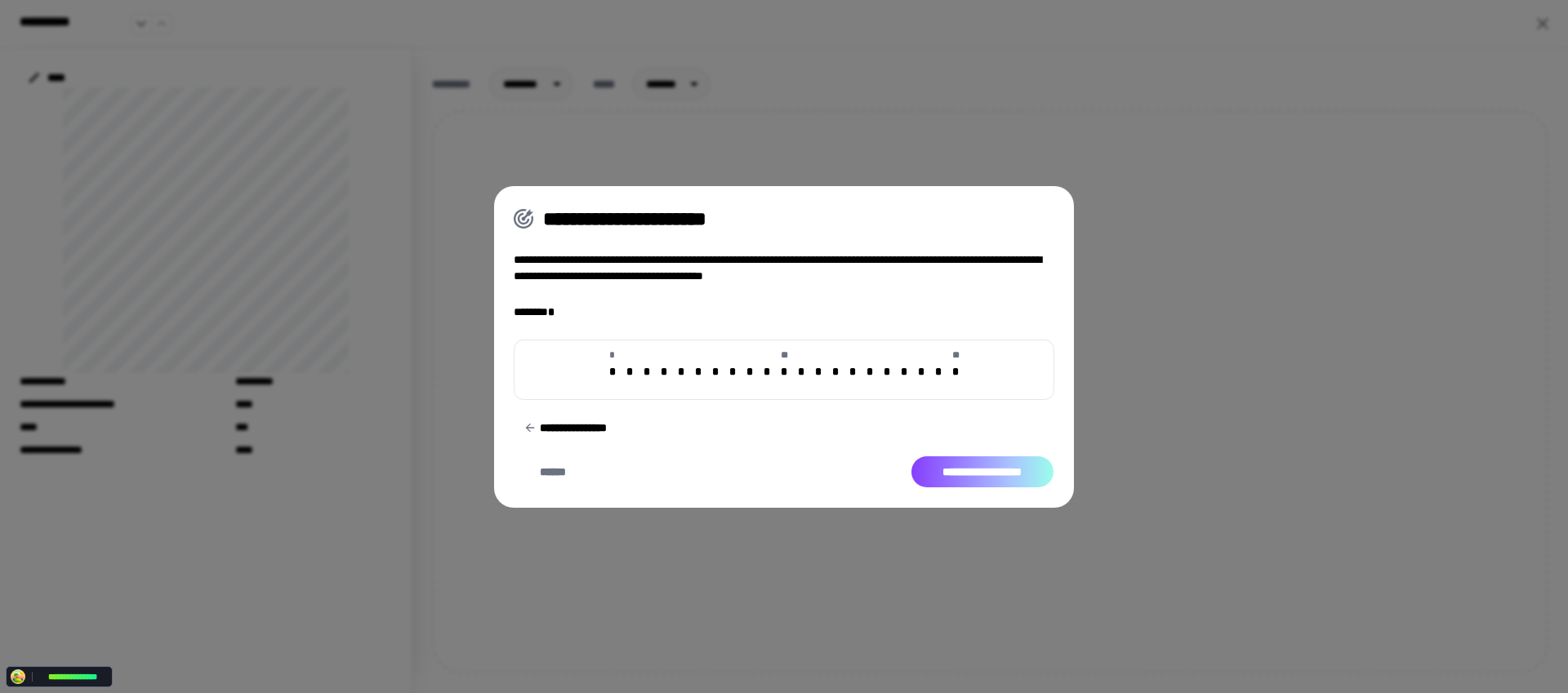 click on "**********" at bounding box center [982, 472] 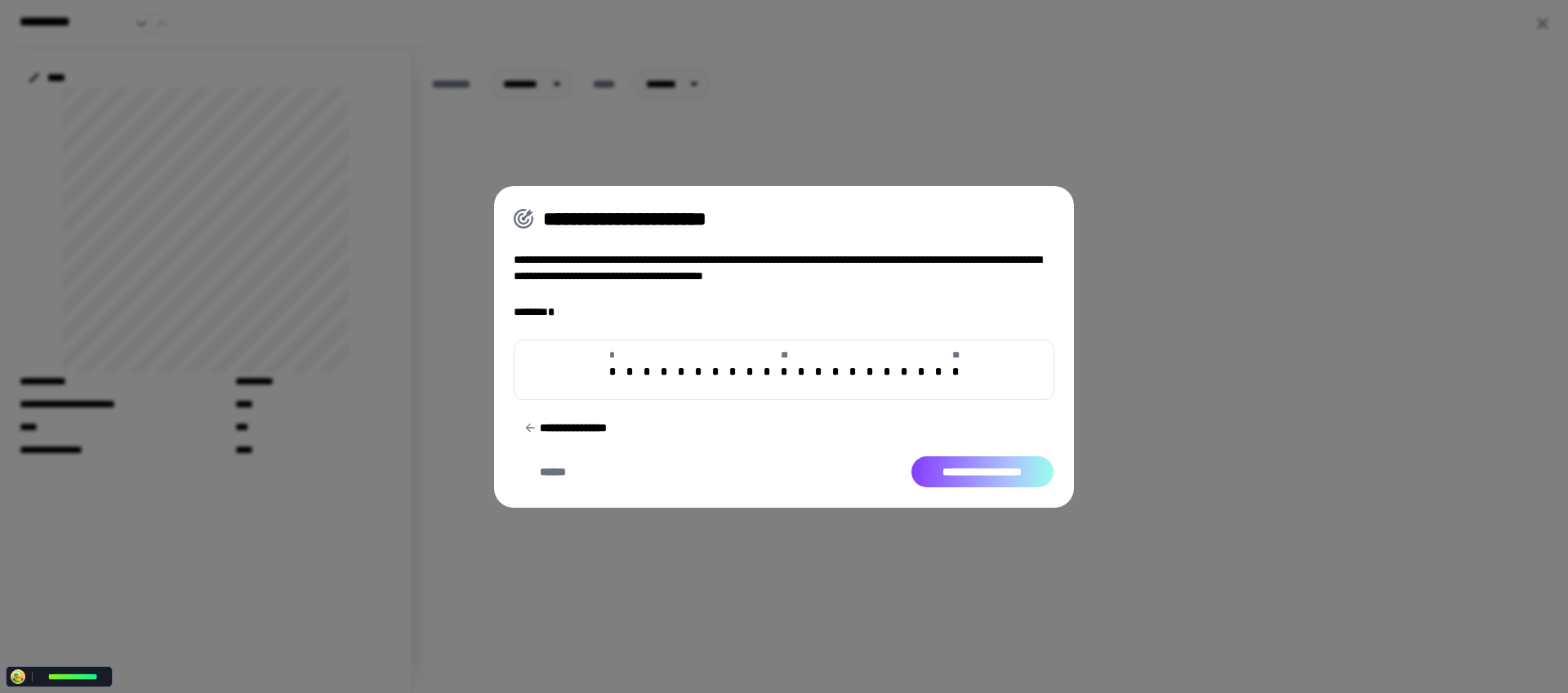 click on "**********" at bounding box center [982, 472] 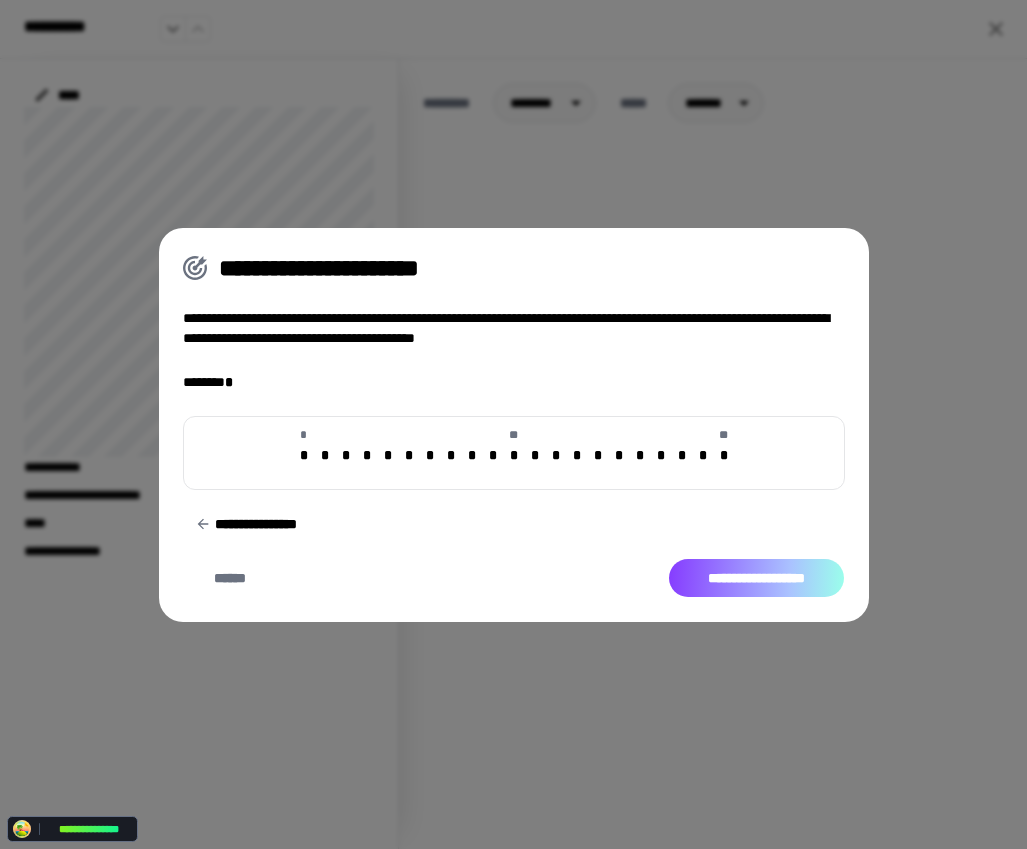 click on "**********" at bounding box center (756, 578) 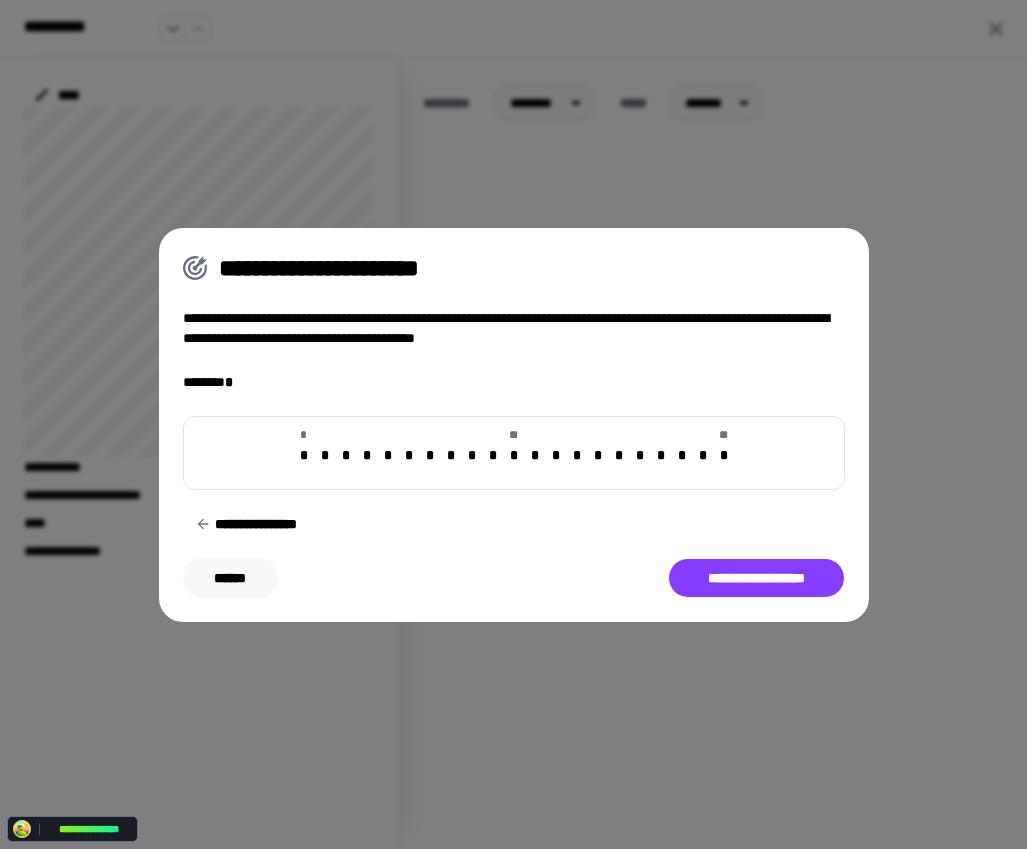 click on "******" at bounding box center (230, 578) 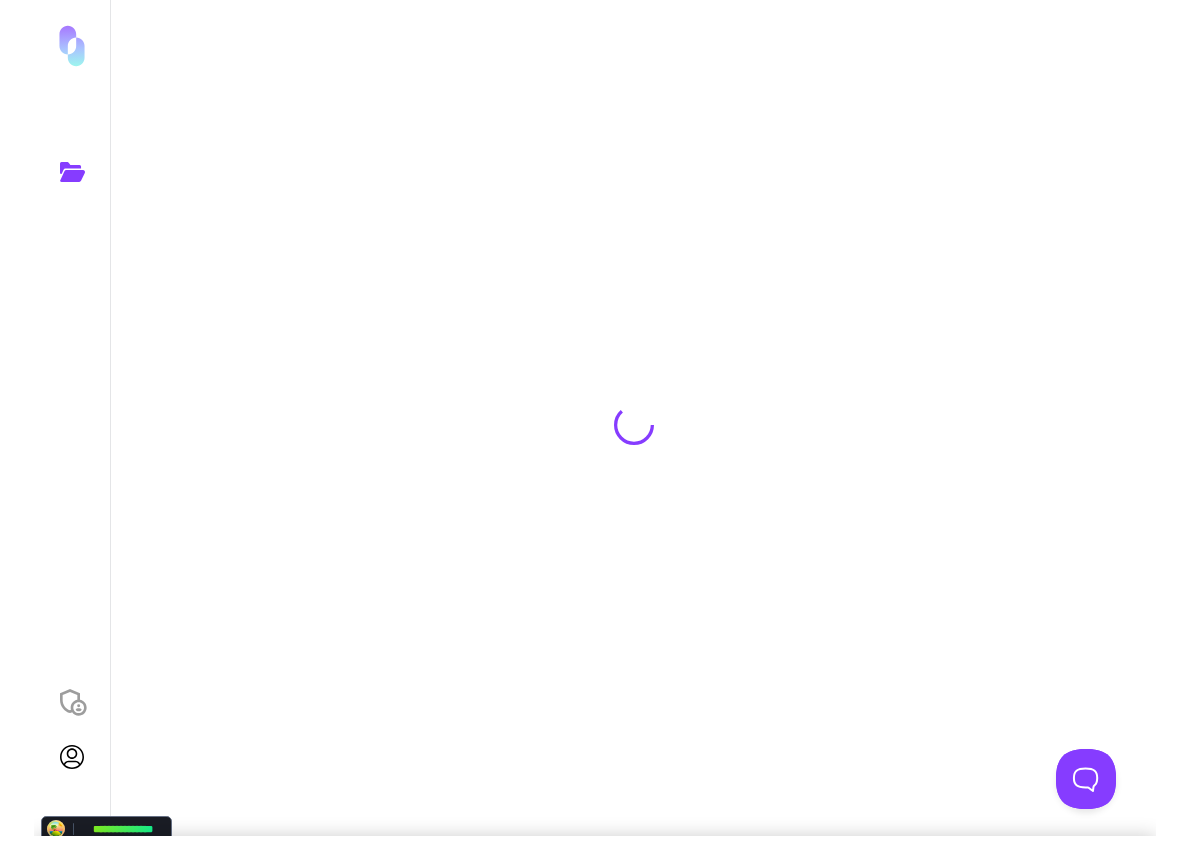 scroll, scrollTop: 0, scrollLeft: 0, axis: both 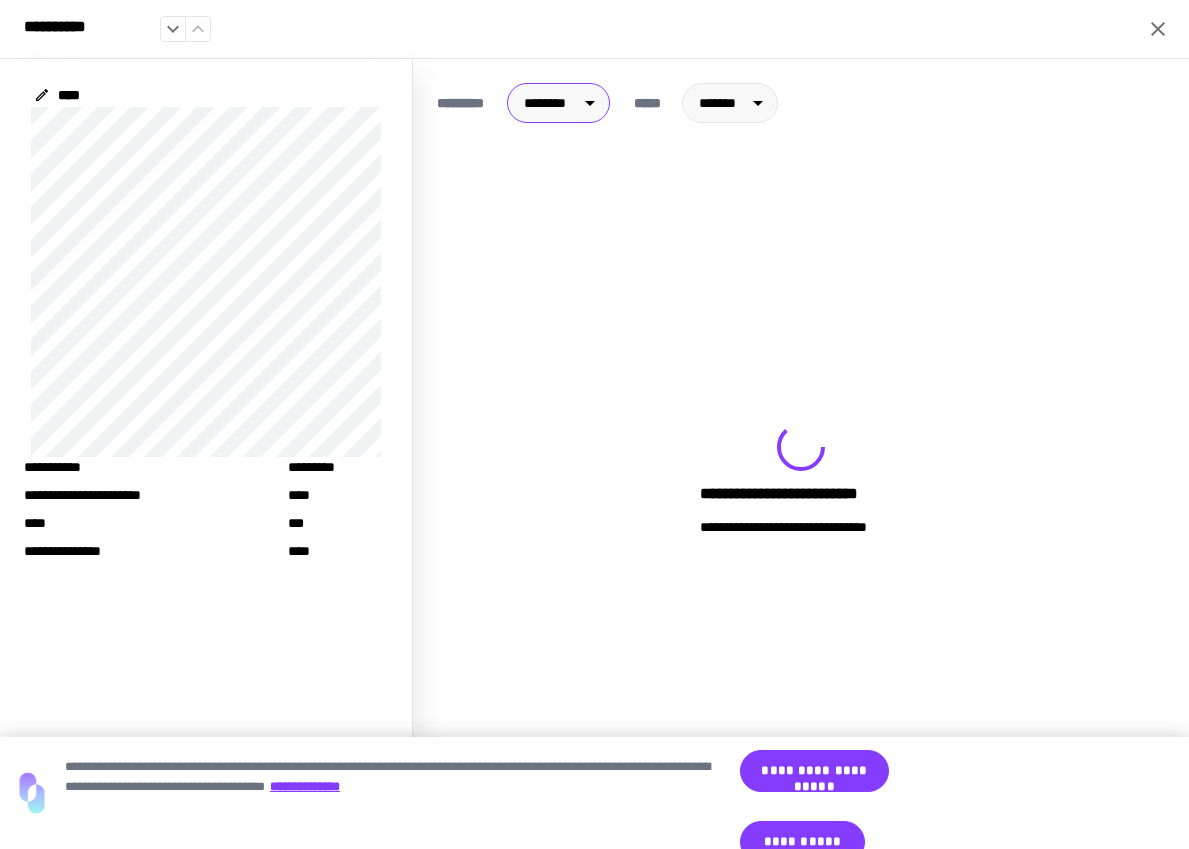 click on "**********" at bounding box center (594, 424) 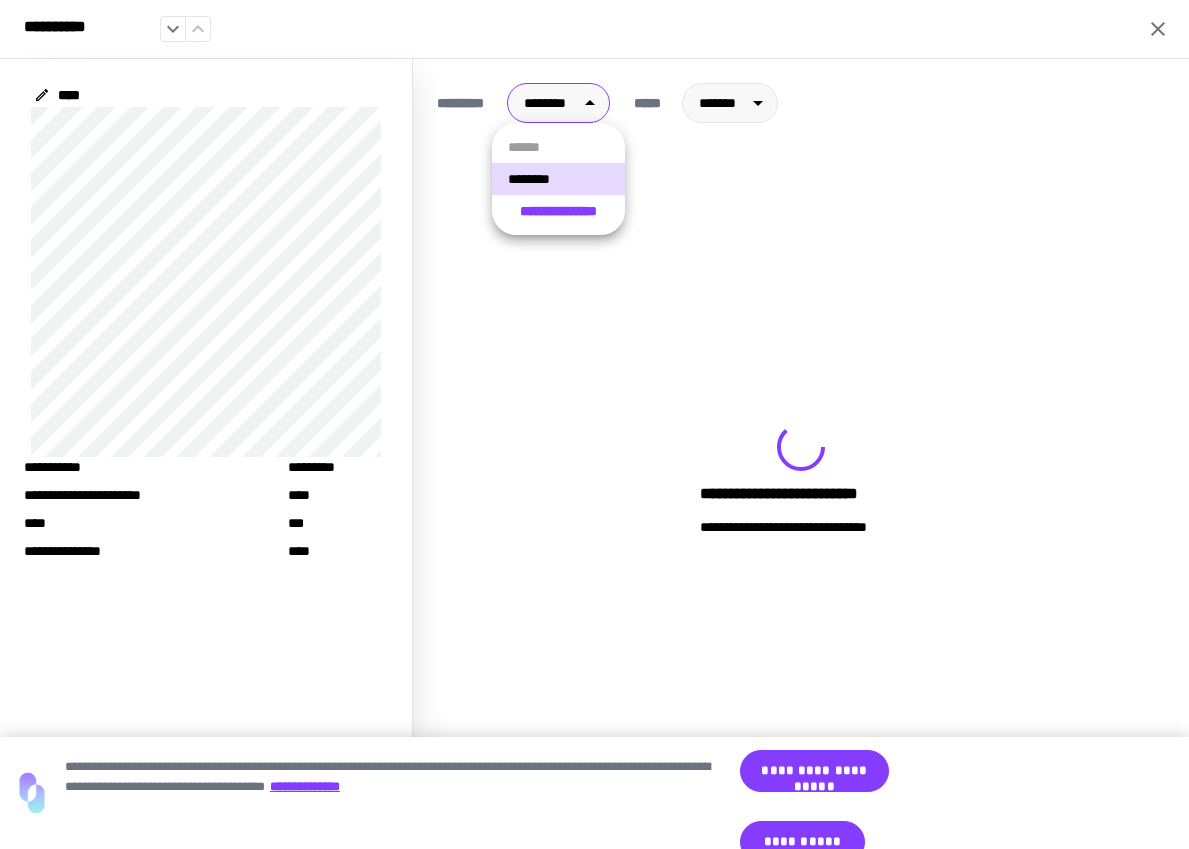 click on "**********" at bounding box center (558, 211) 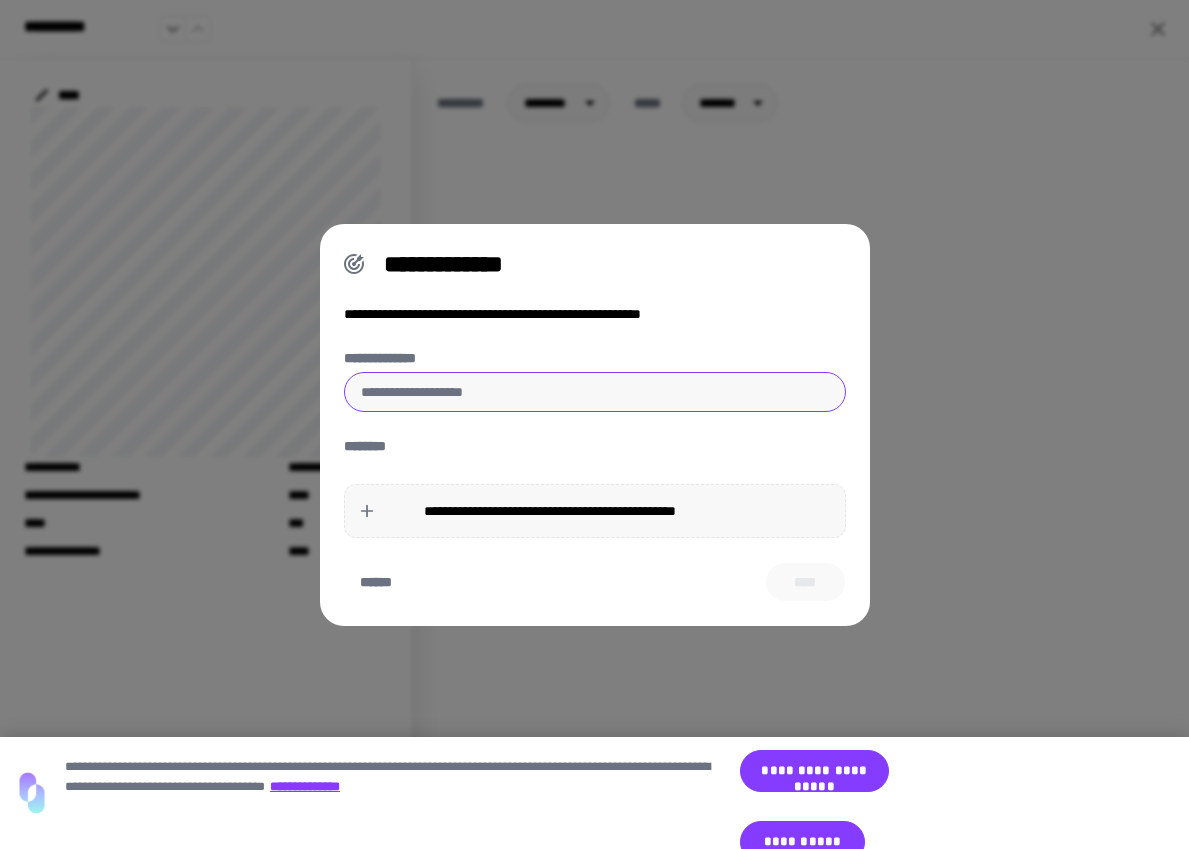 click on "**********" at bounding box center [595, 392] 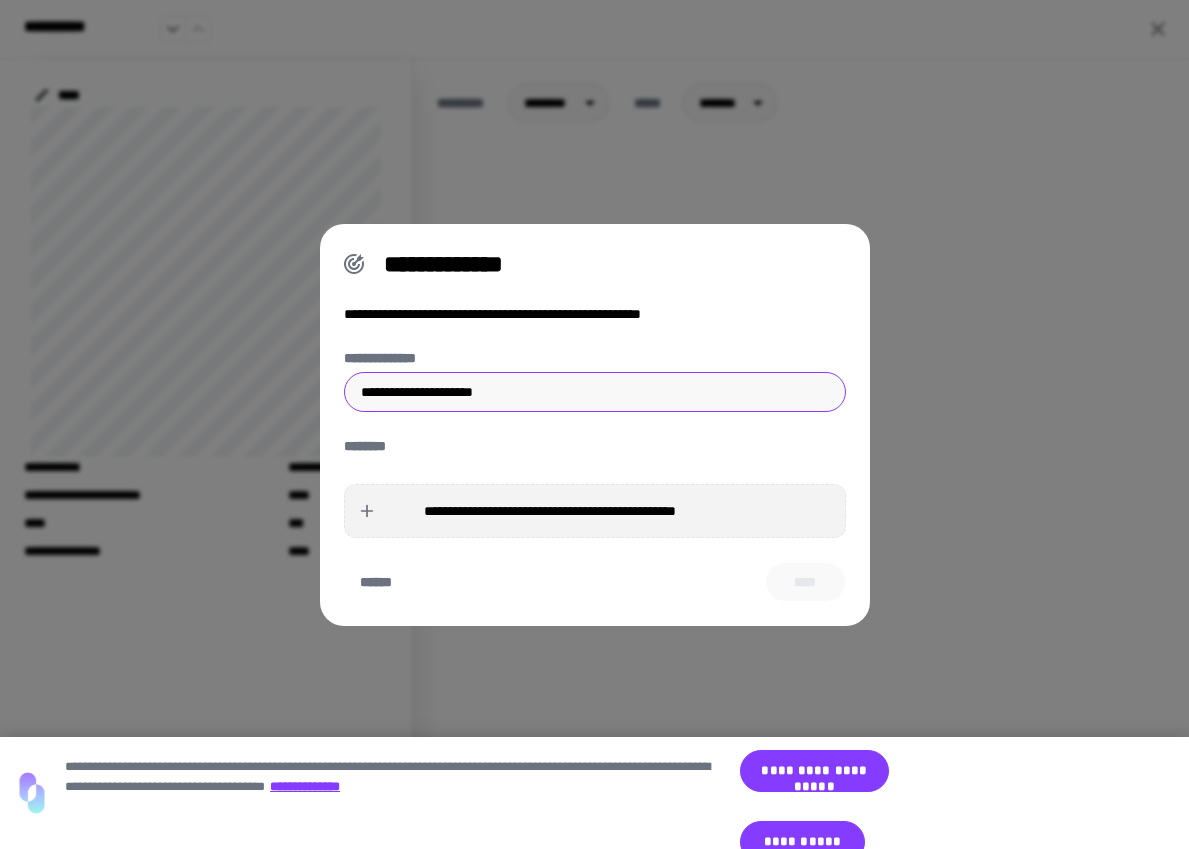 type on "**********" 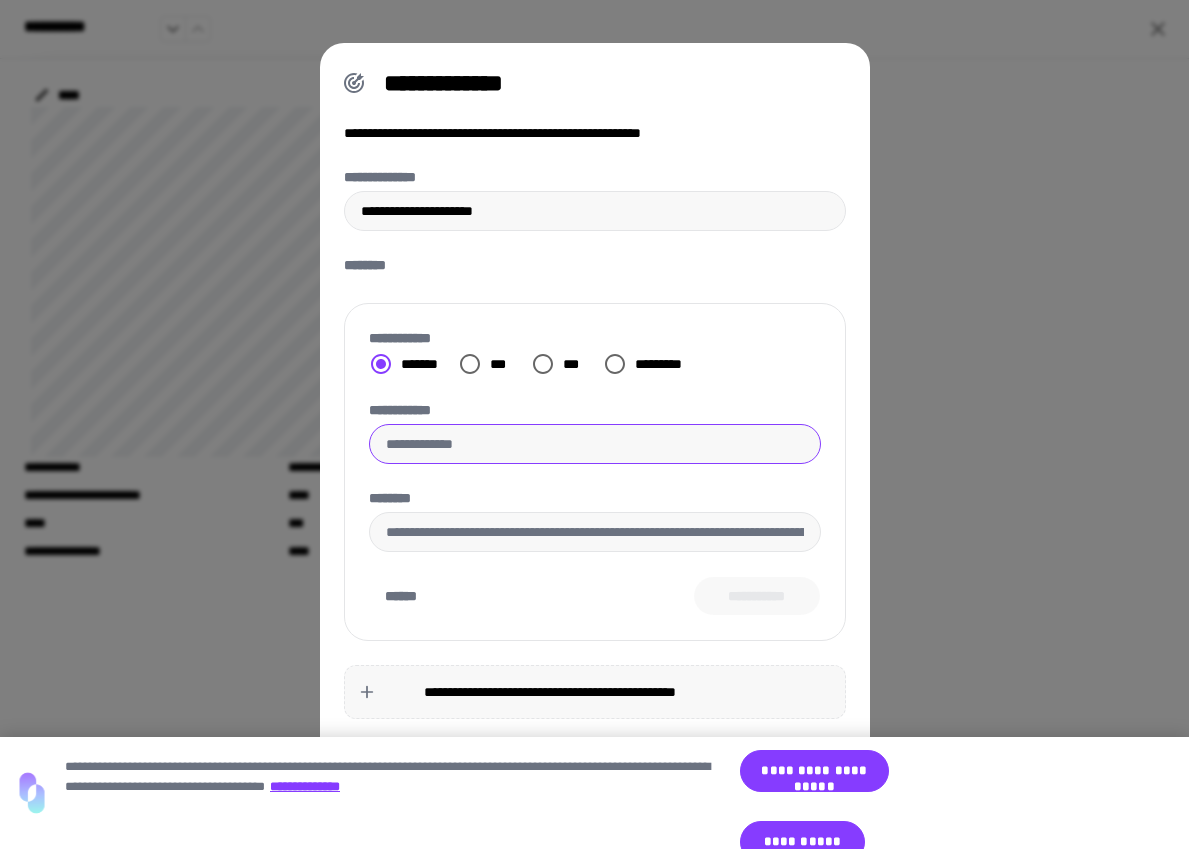 click on "**********" at bounding box center (595, 444) 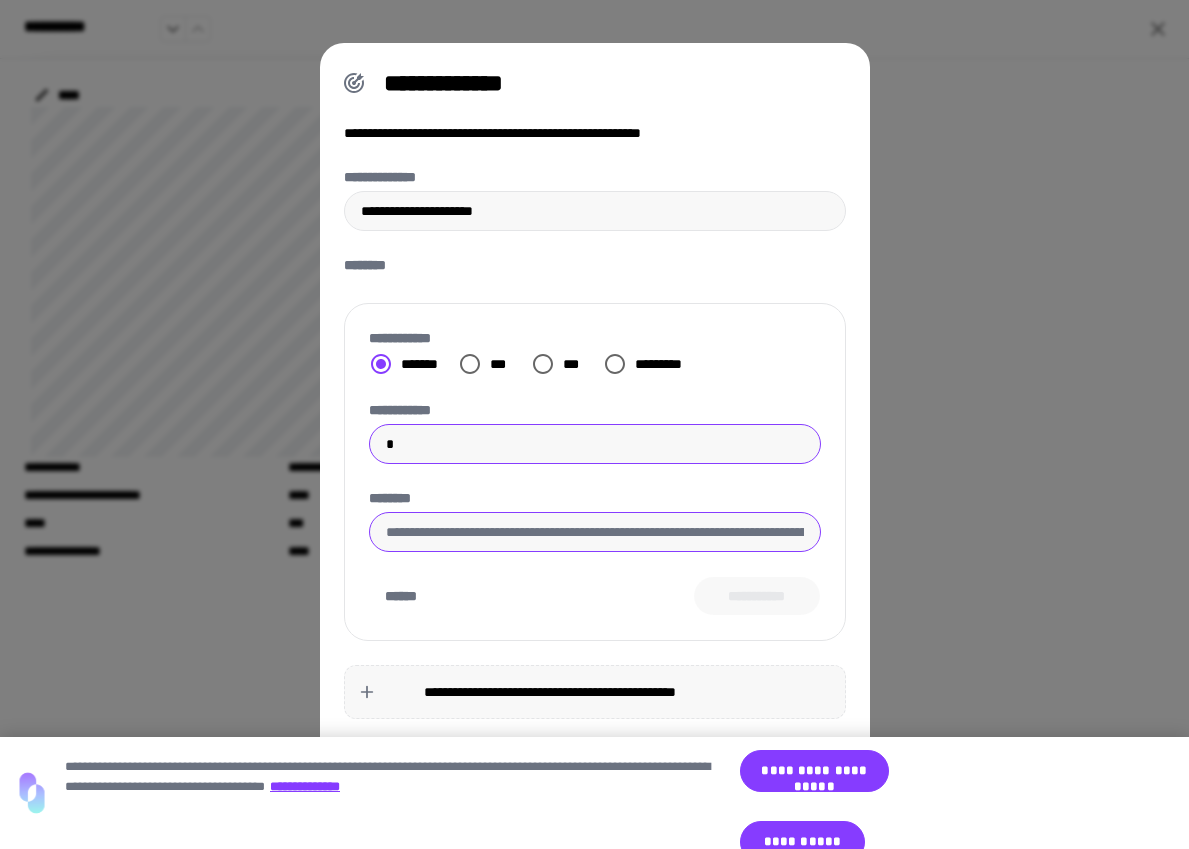 type on "*" 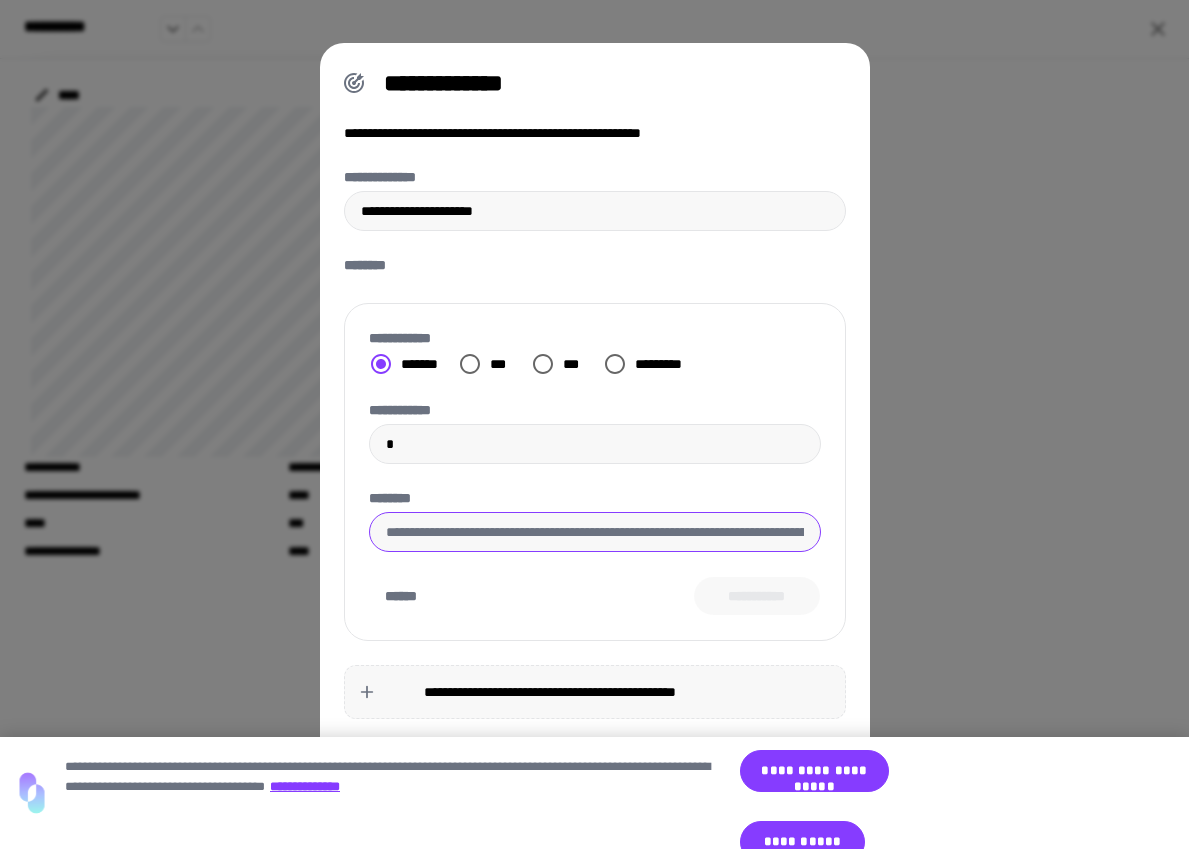click on "********" at bounding box center [595, 532] 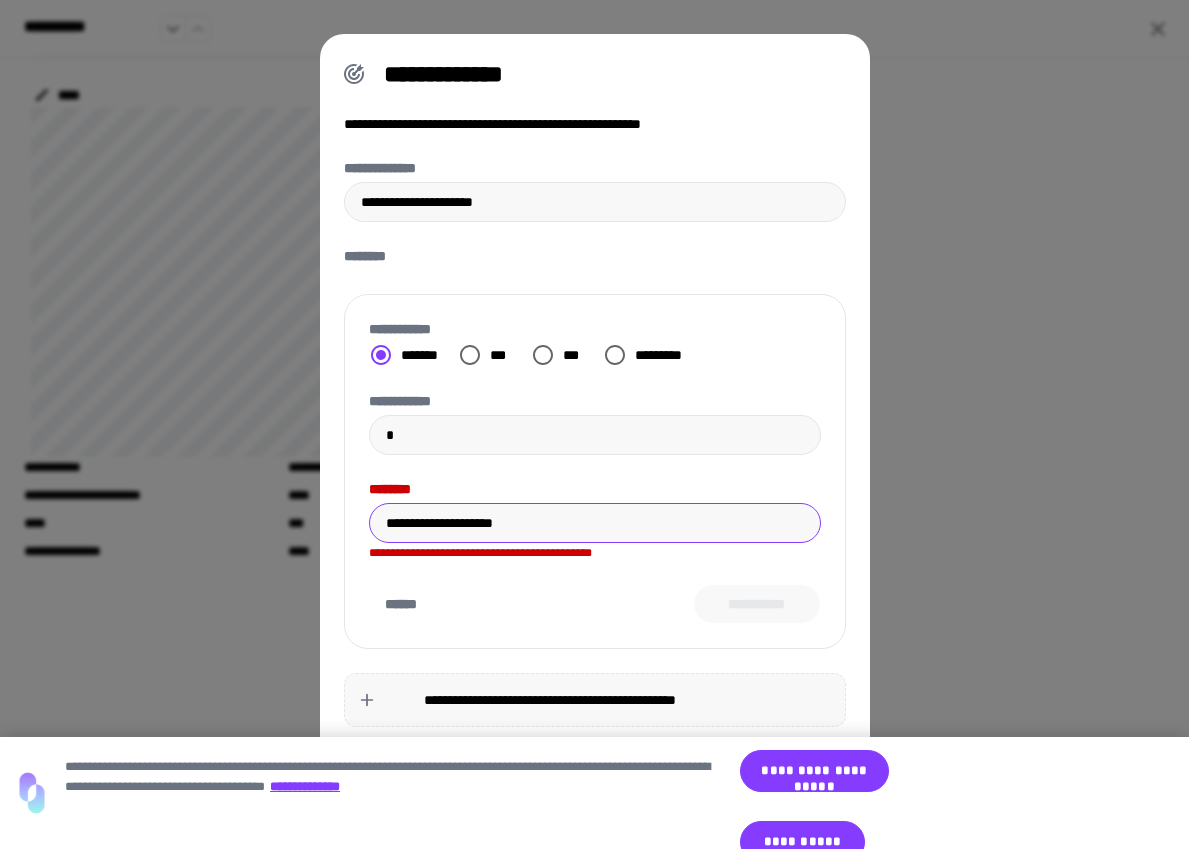 type 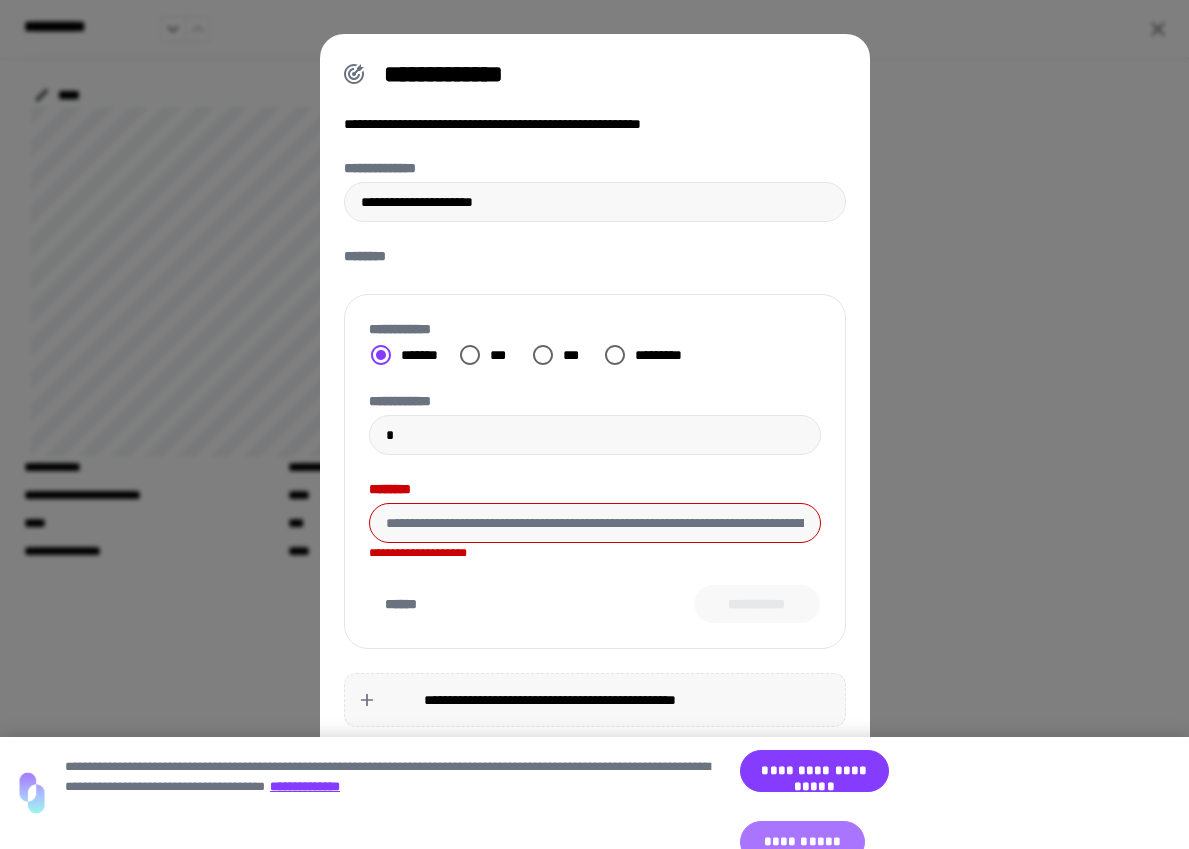 drag, startPoint x: 993, startPoint y: 822, endPoint x: 947, endPoint y: 819, distance: 46.09772 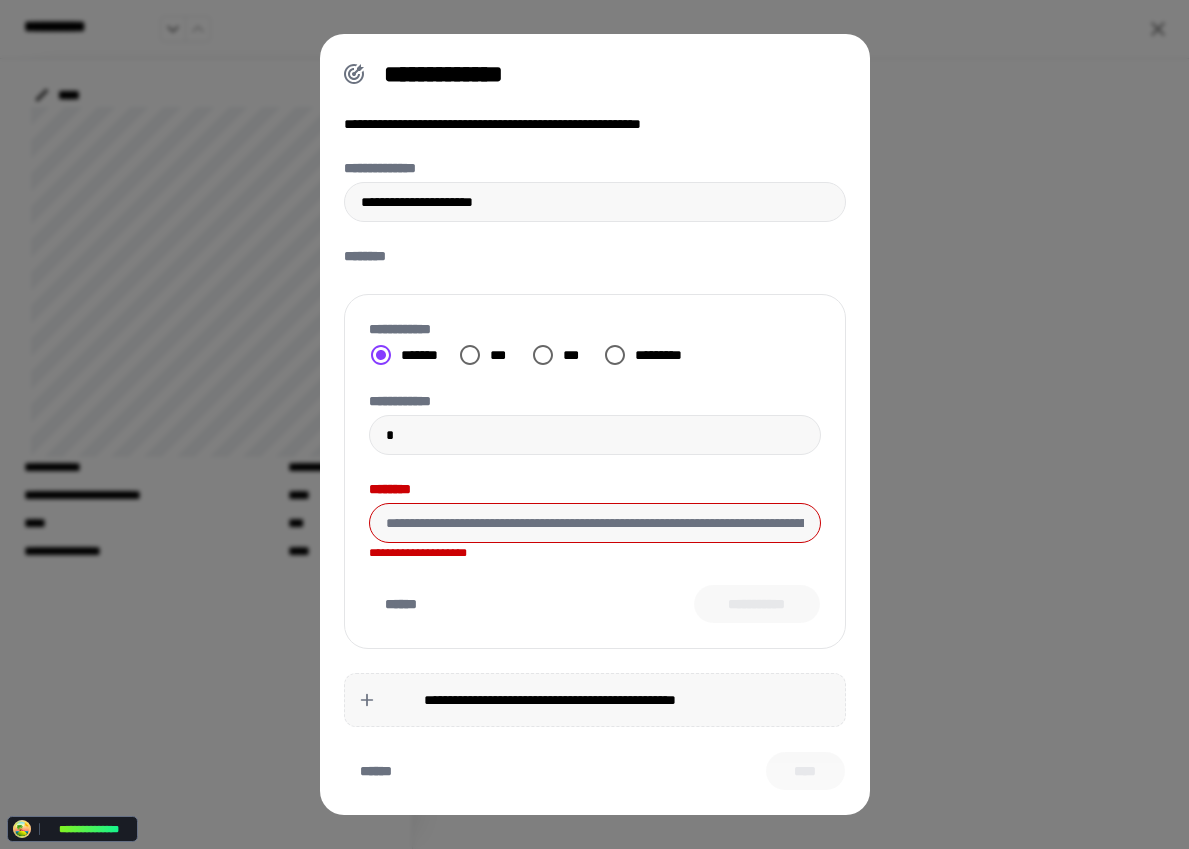 click on "******" at bounding box center [376, 771] 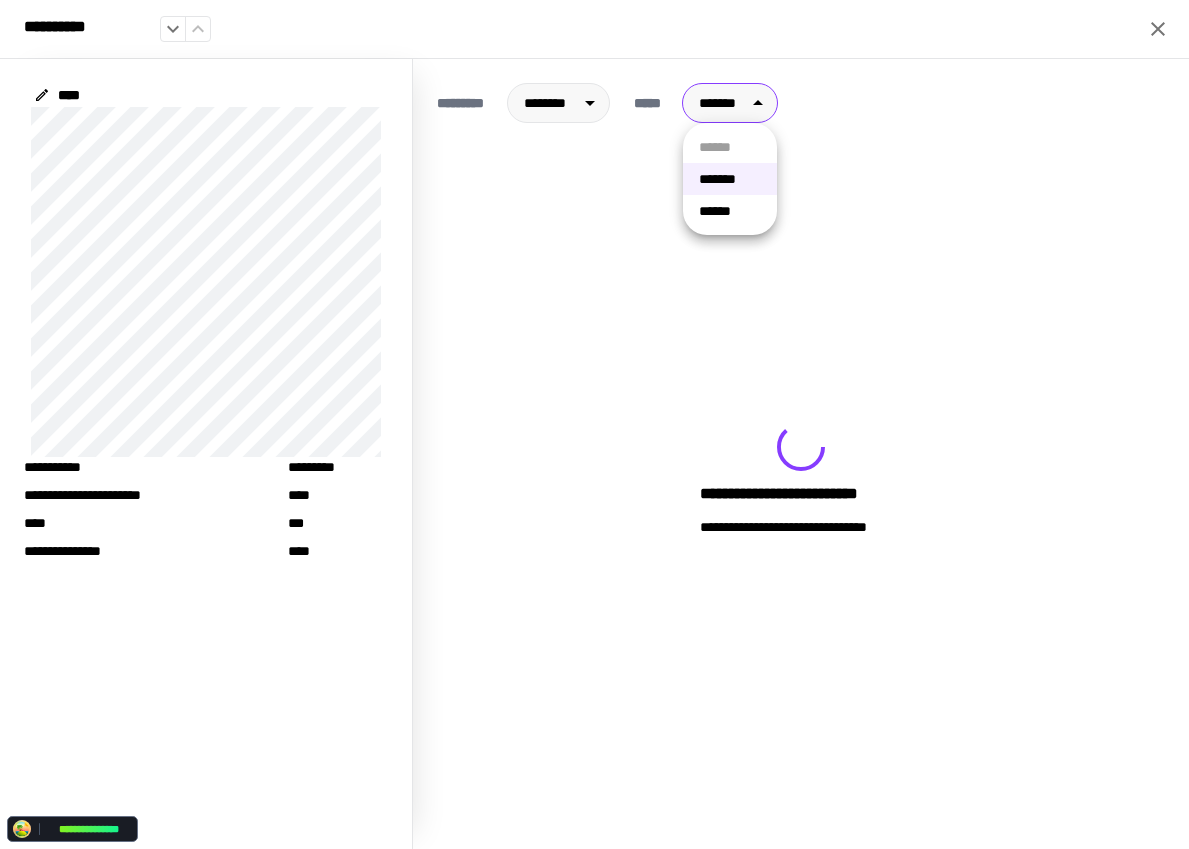 click on "**********" at bounding box center (594, 424) 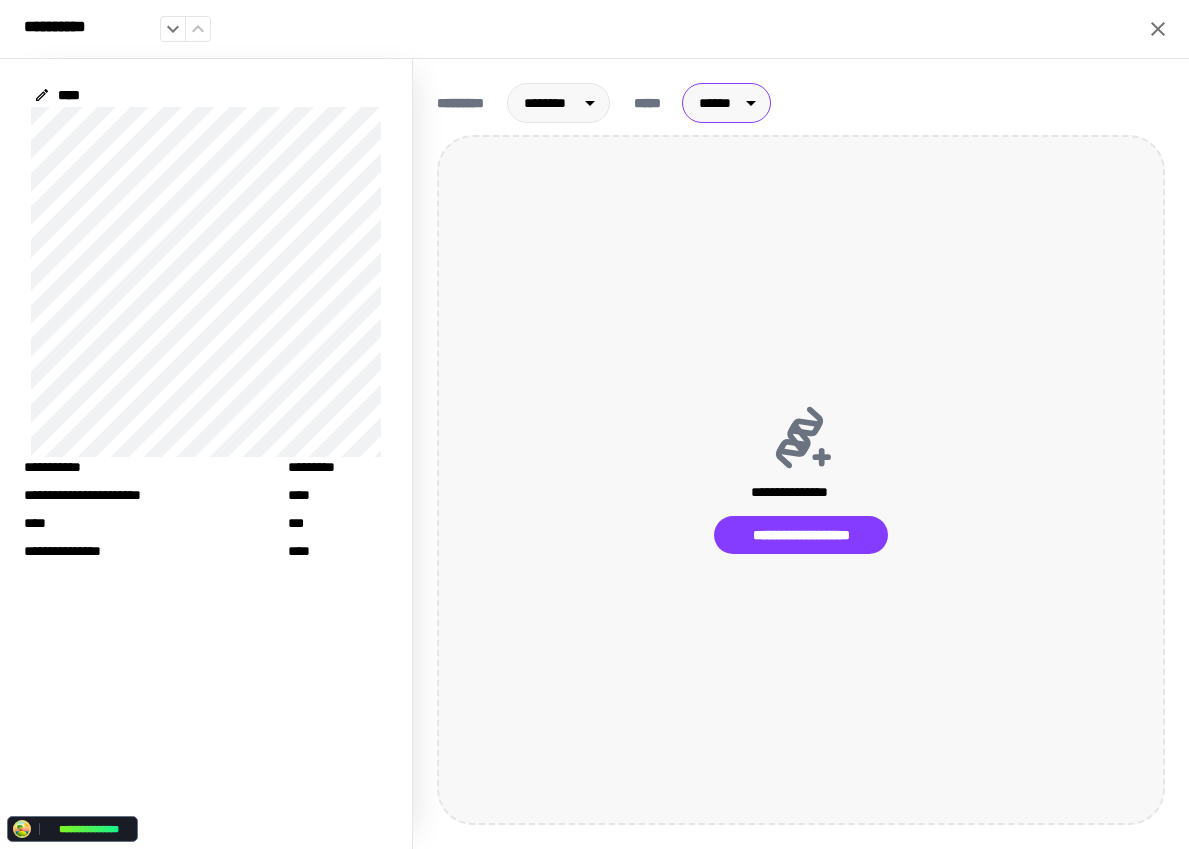 click on "**********" at bounding box center [801, 480] 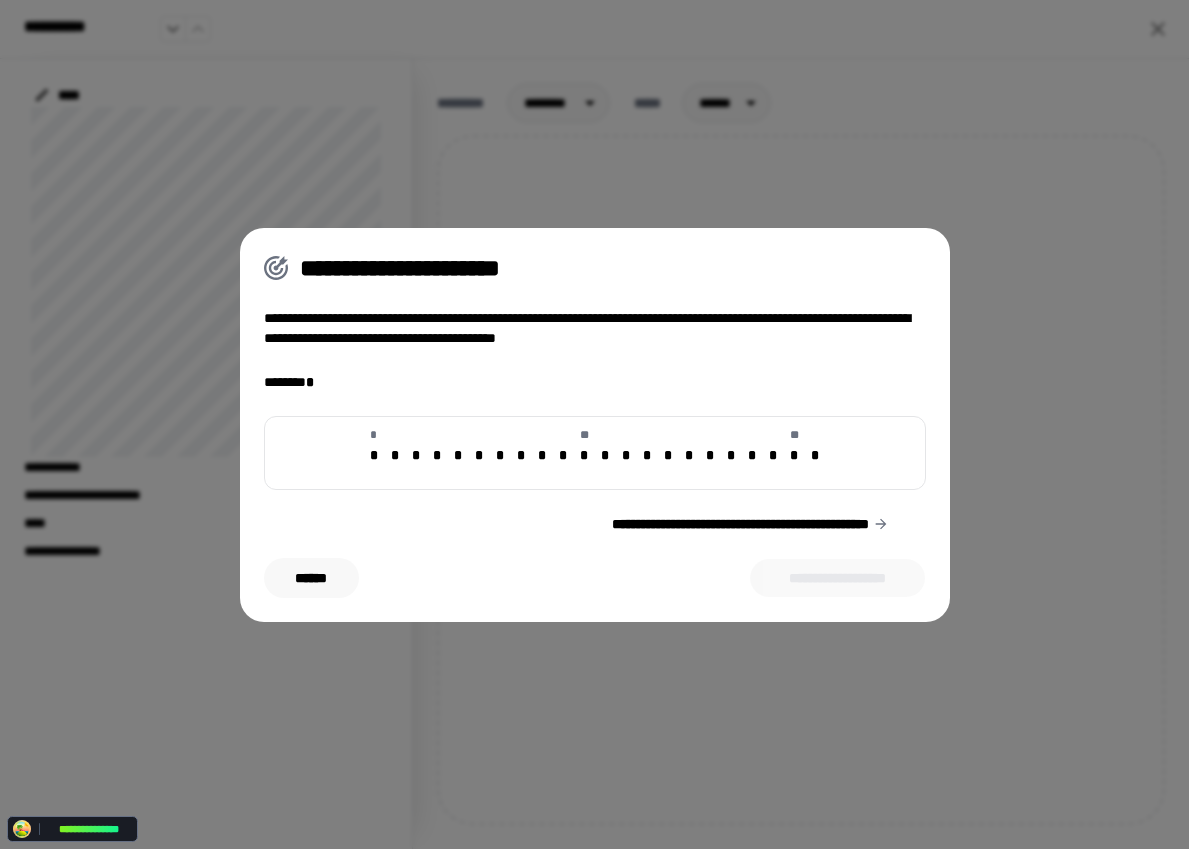 click on "******" at bounding box center (311, 578) 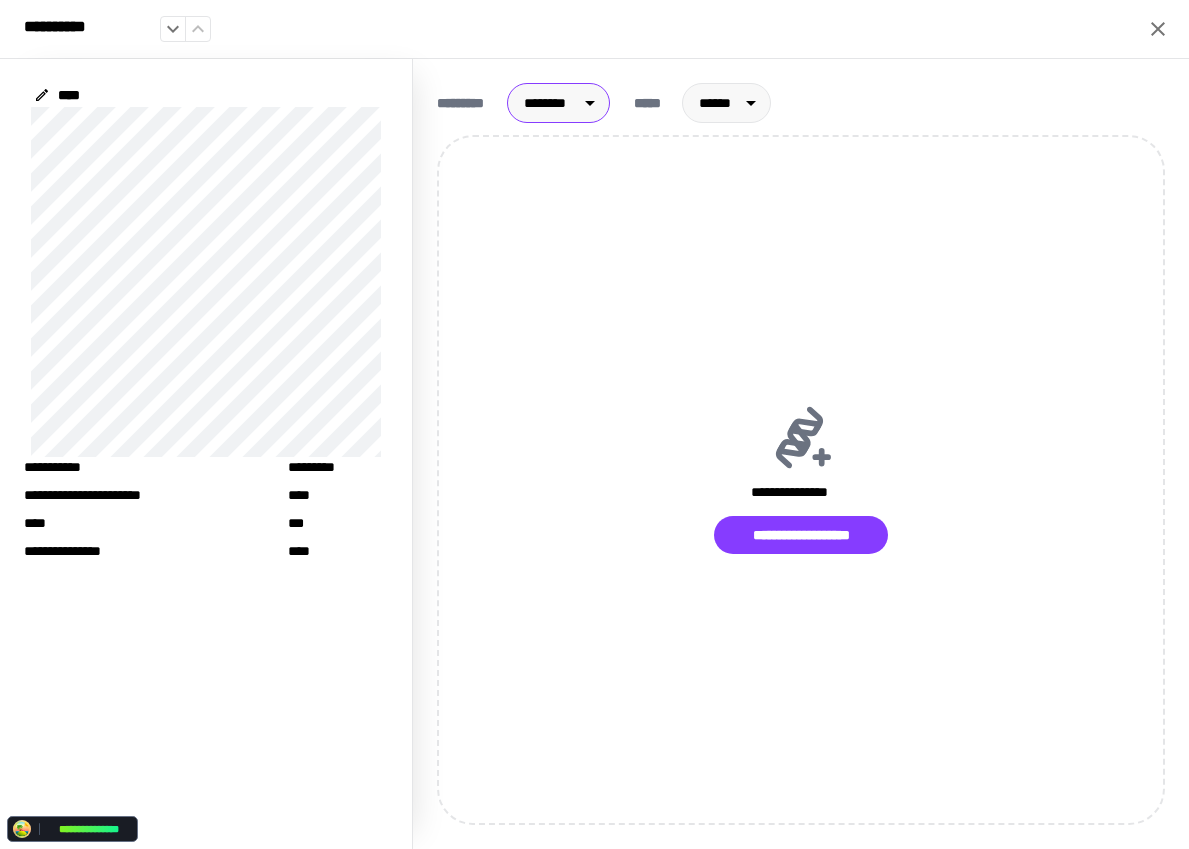 click on "**********" at bounding box center [594, 424] 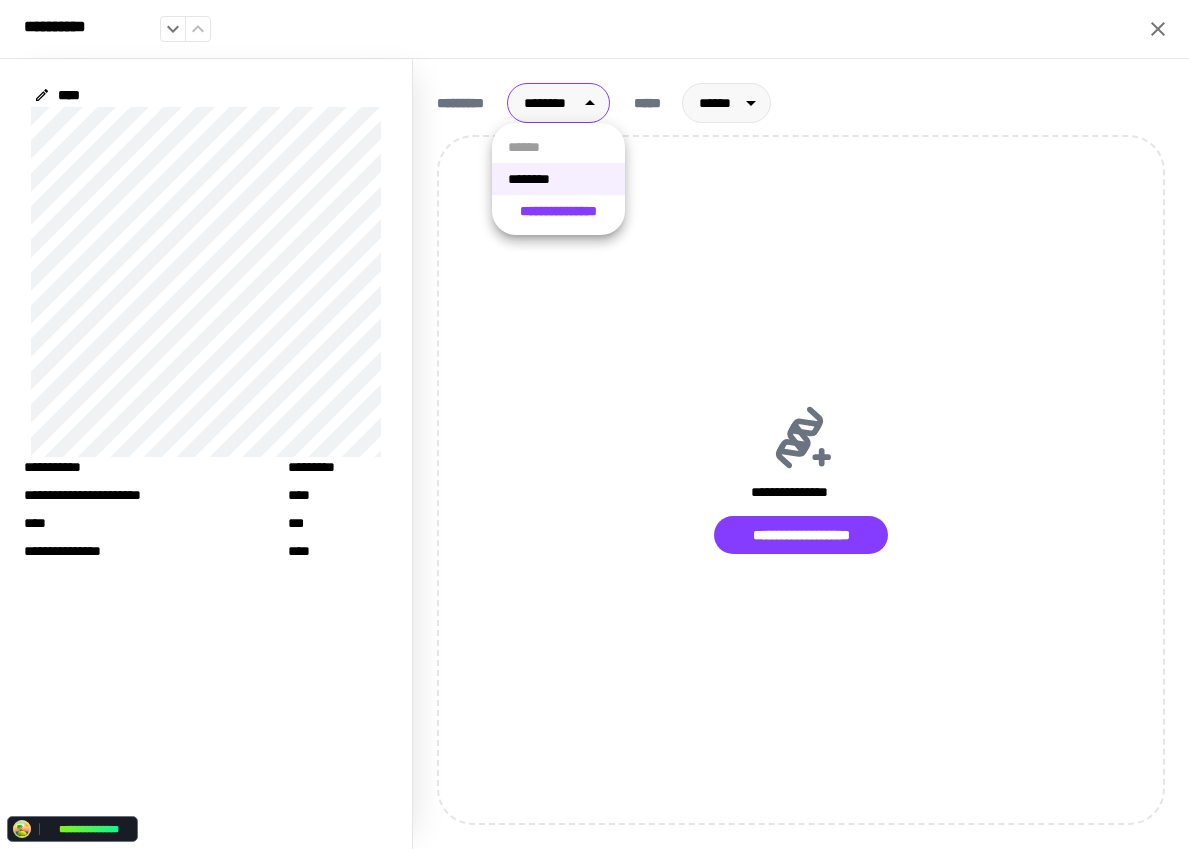 click on "**********" at bounding box center (558, 211) 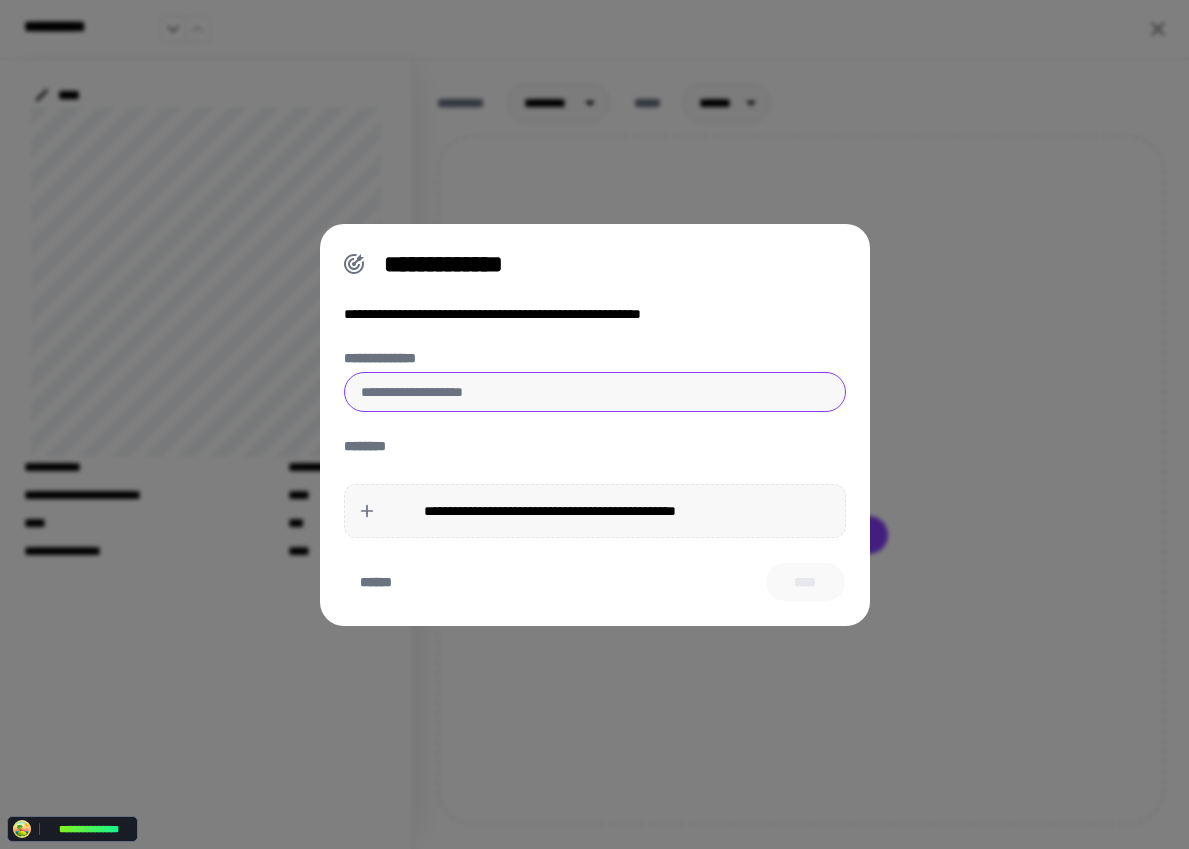 drag, startPoint x: 505, startPoint y: 385, endPoint x: 515, endPoint y: 390, distance: 11.18034 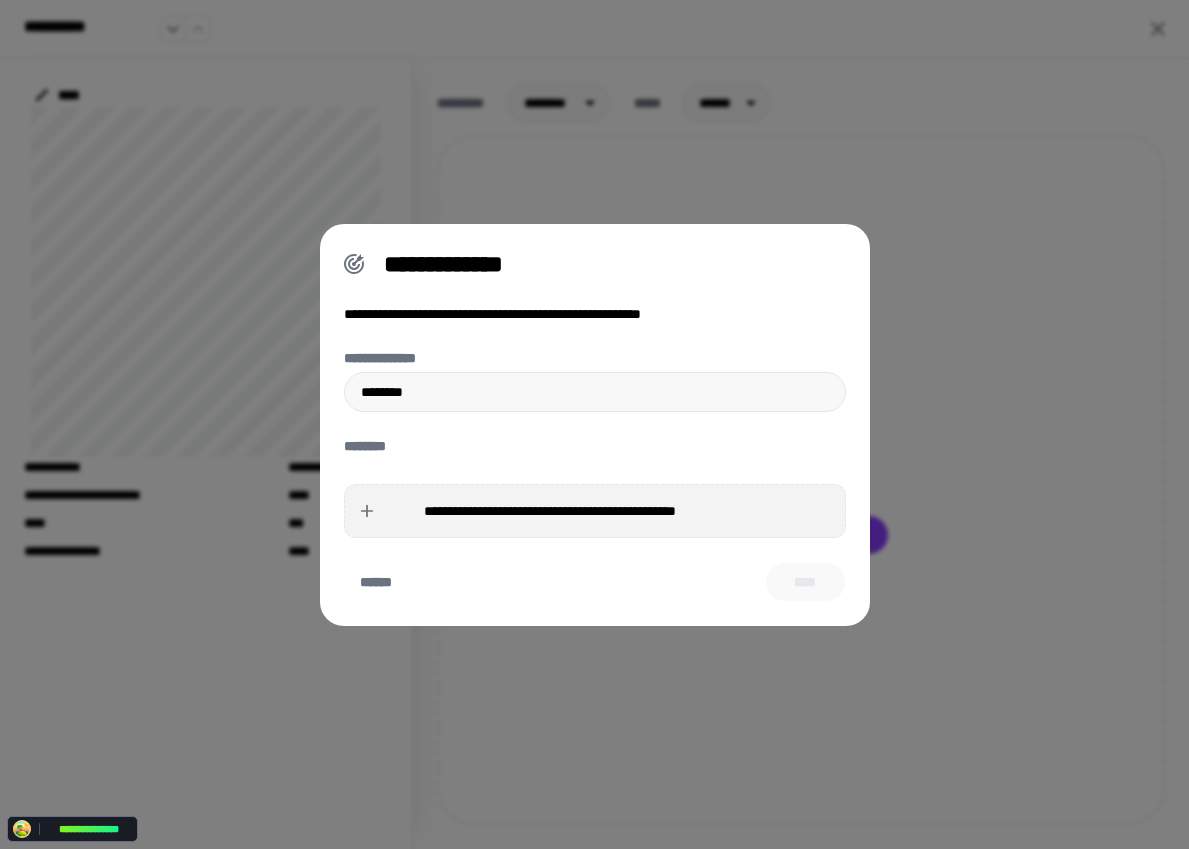 click on "**********" at bounding box center [550, 511] 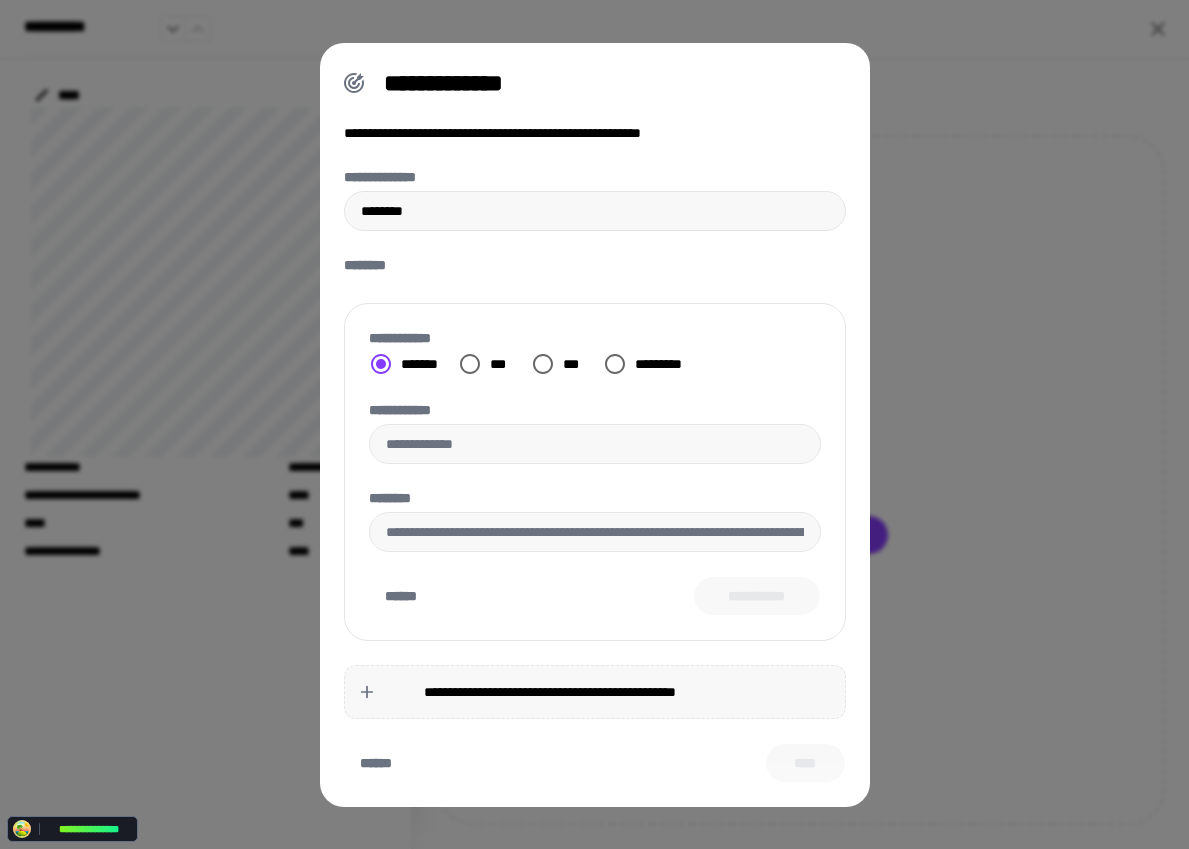 drag, startPoint x: 345, startPoint y: 763, endPoint x: 355, endPoint y: 759, distance: 10.770329 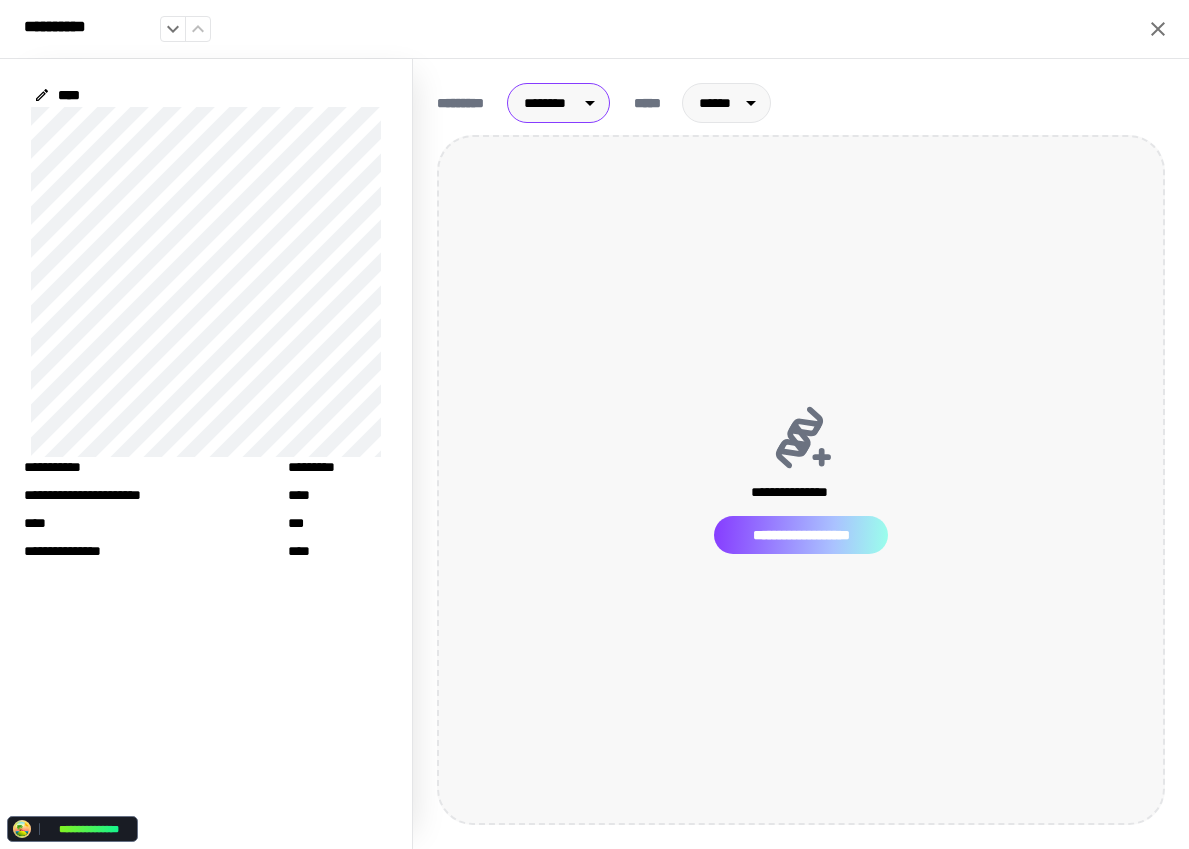click on "**********" at bounding box center (801, 535) 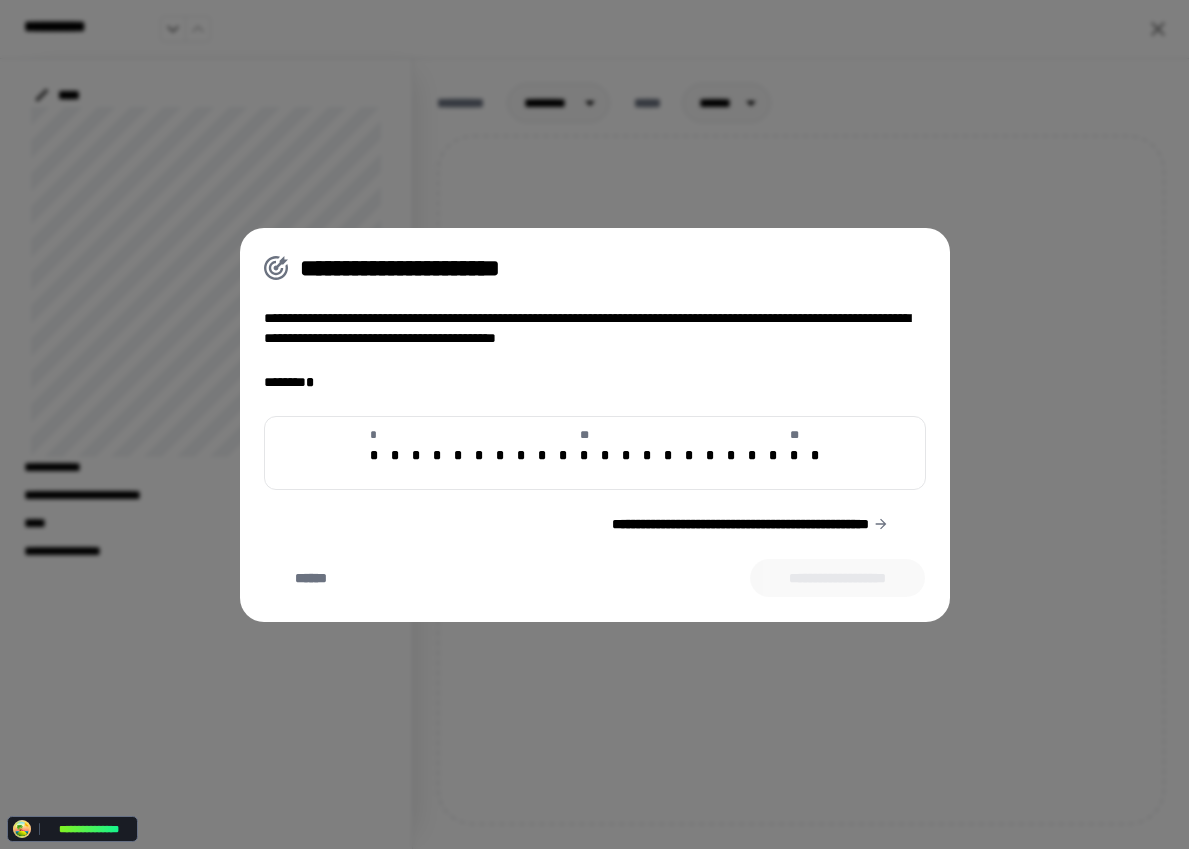 click on "**********" at bounding box center [750, 524] 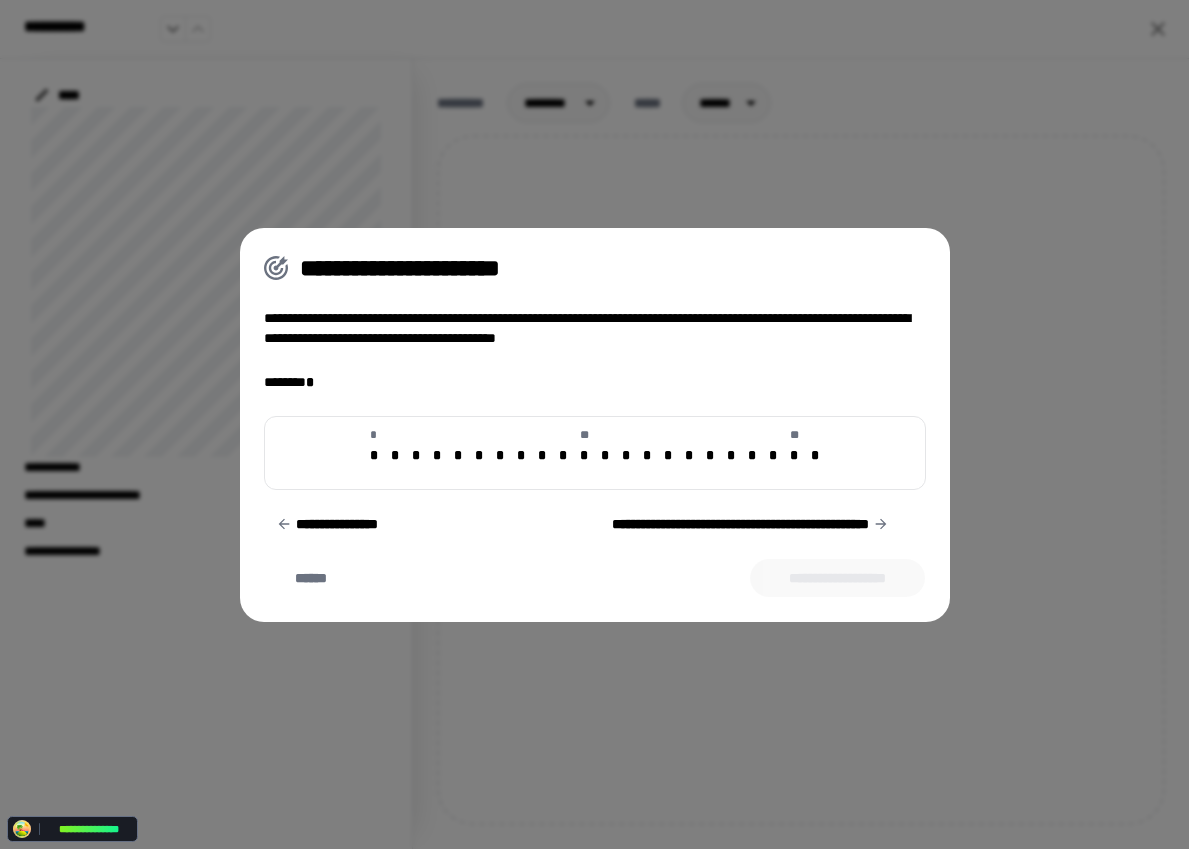 click on "**********" at bounding box center [750, 524] 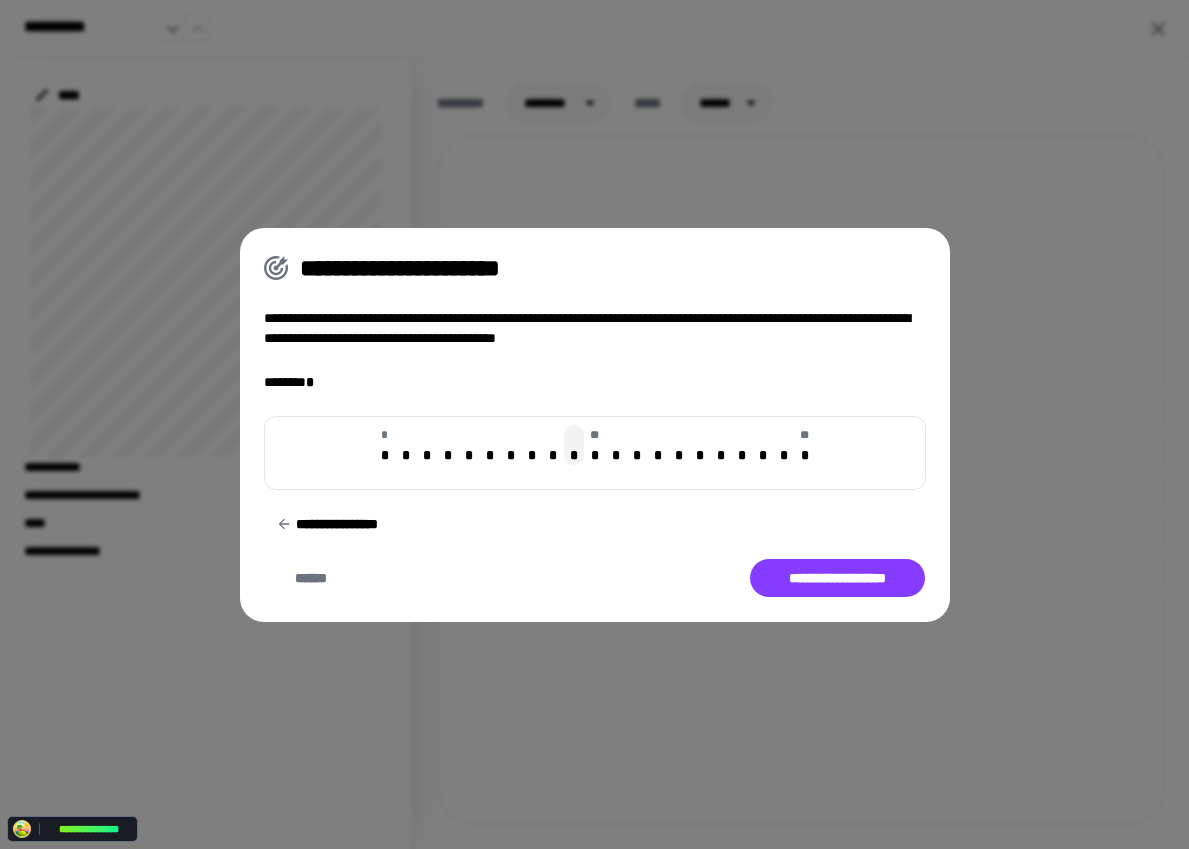 click on "*" at bounding box center [574, 445] 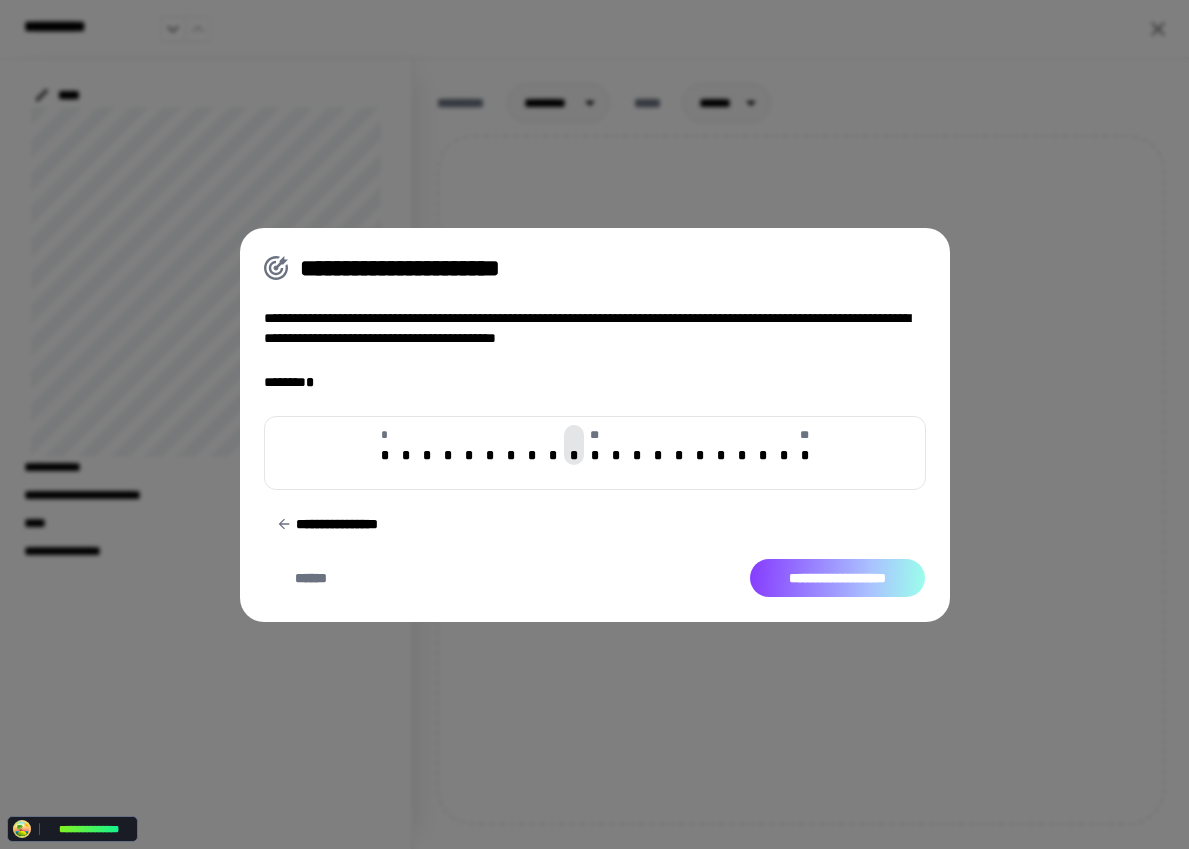 click on "**********" at bounding box center [837, 578] 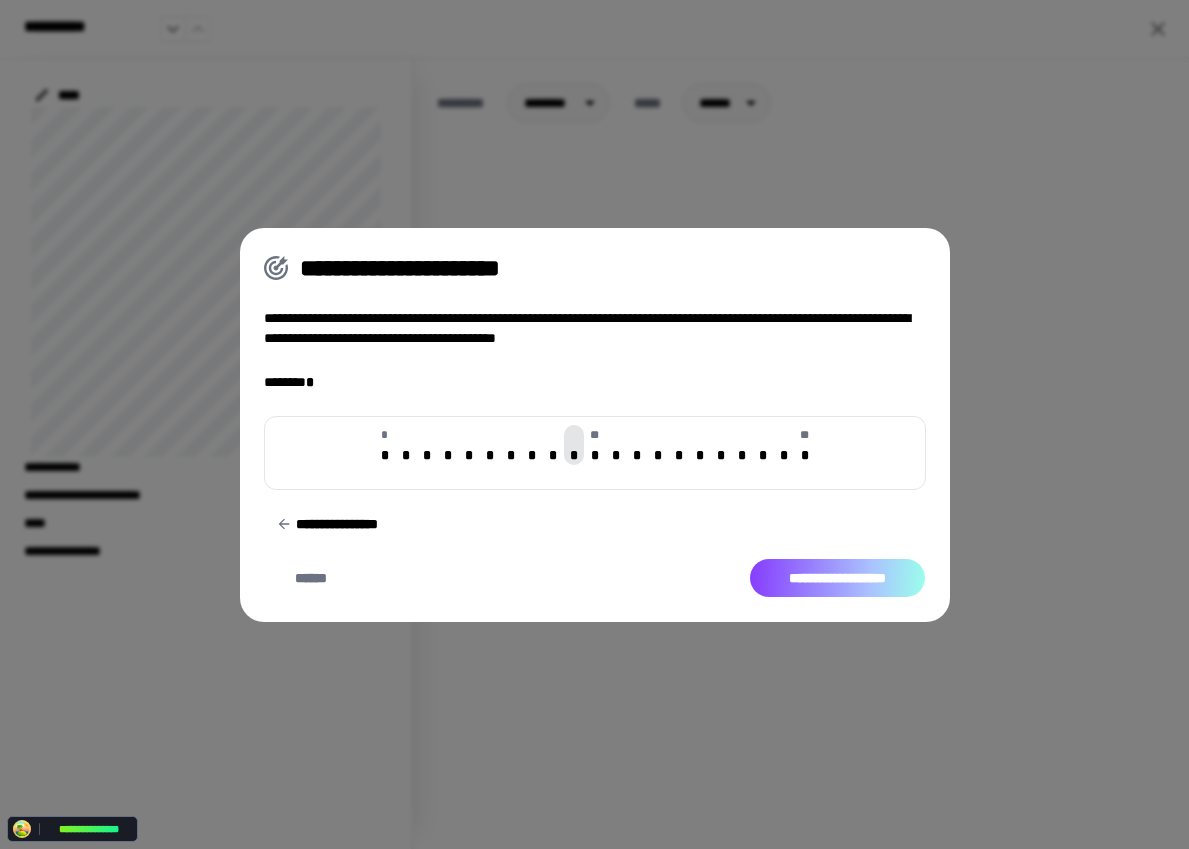 click on "**********" at bounding box center [837, 578] 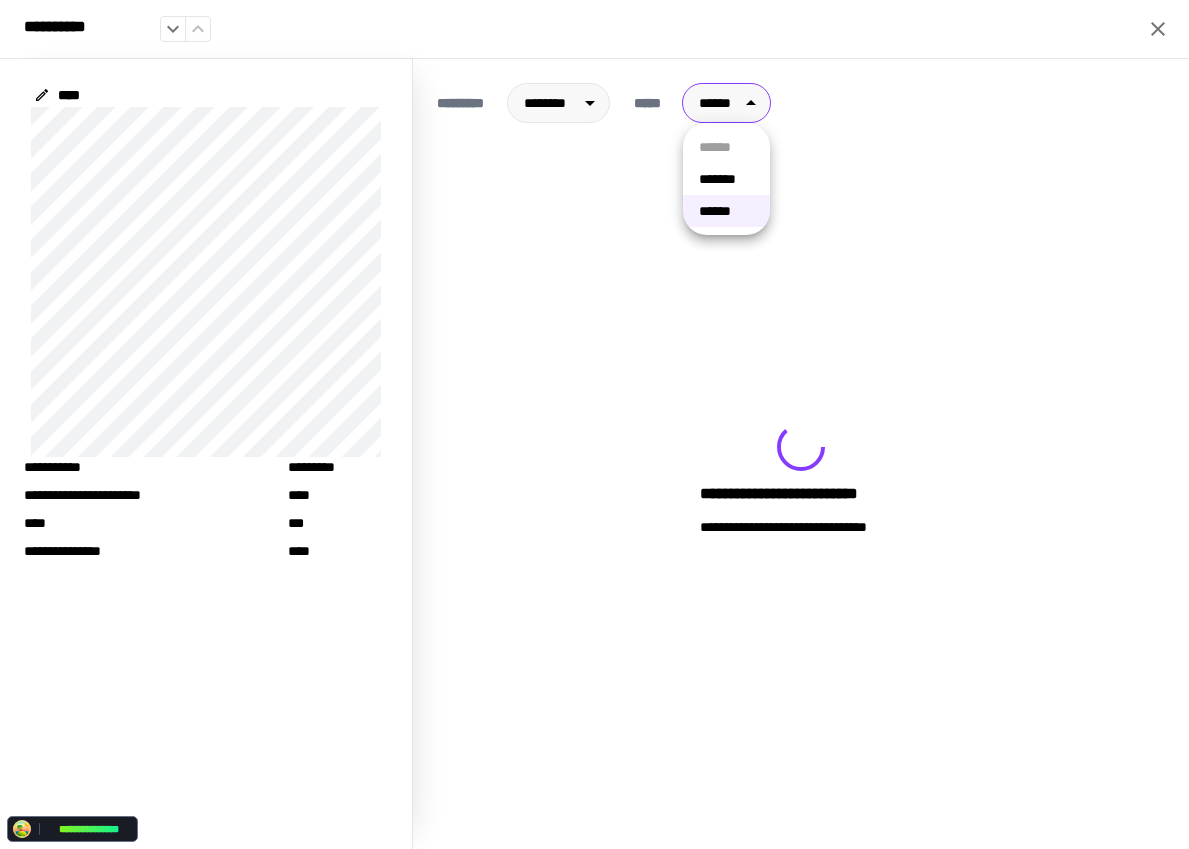 click on "**********" at bounding box center (594, 424) 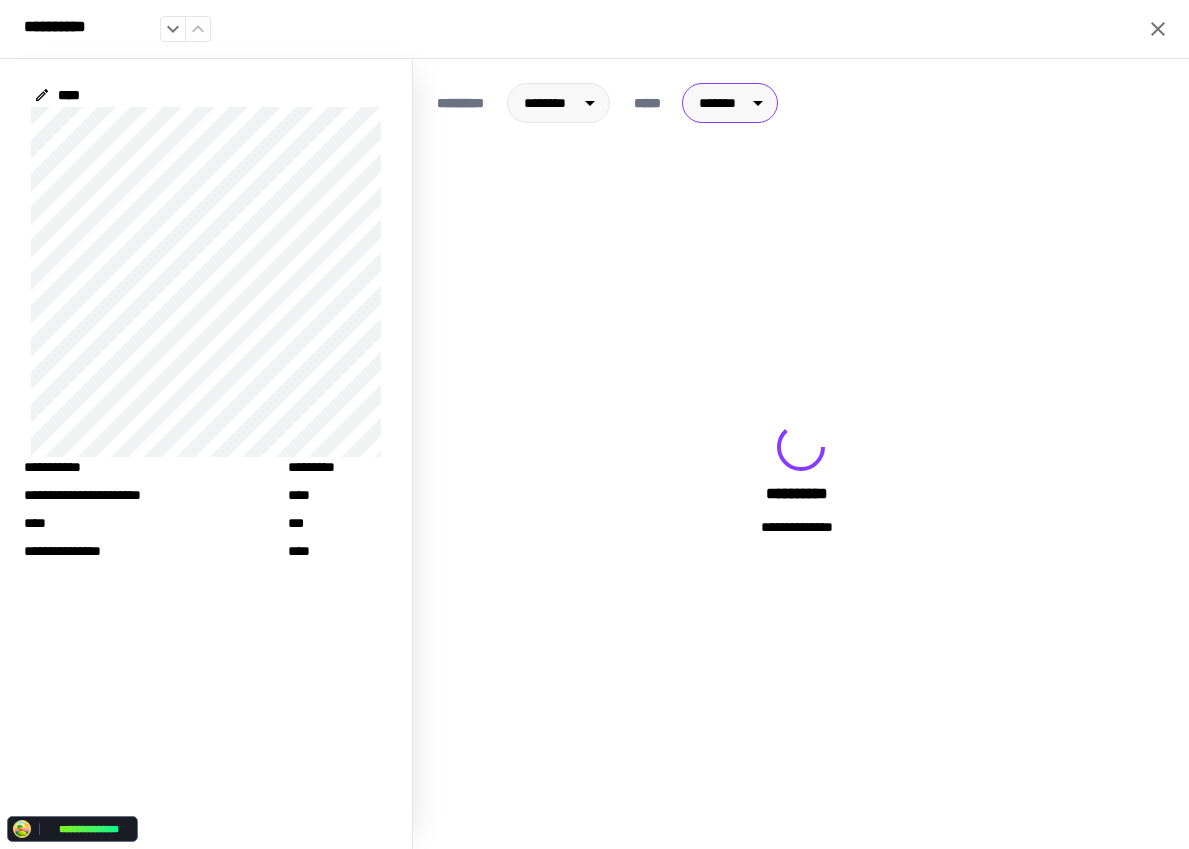 click on "**********" at bounding box center [594, 424] 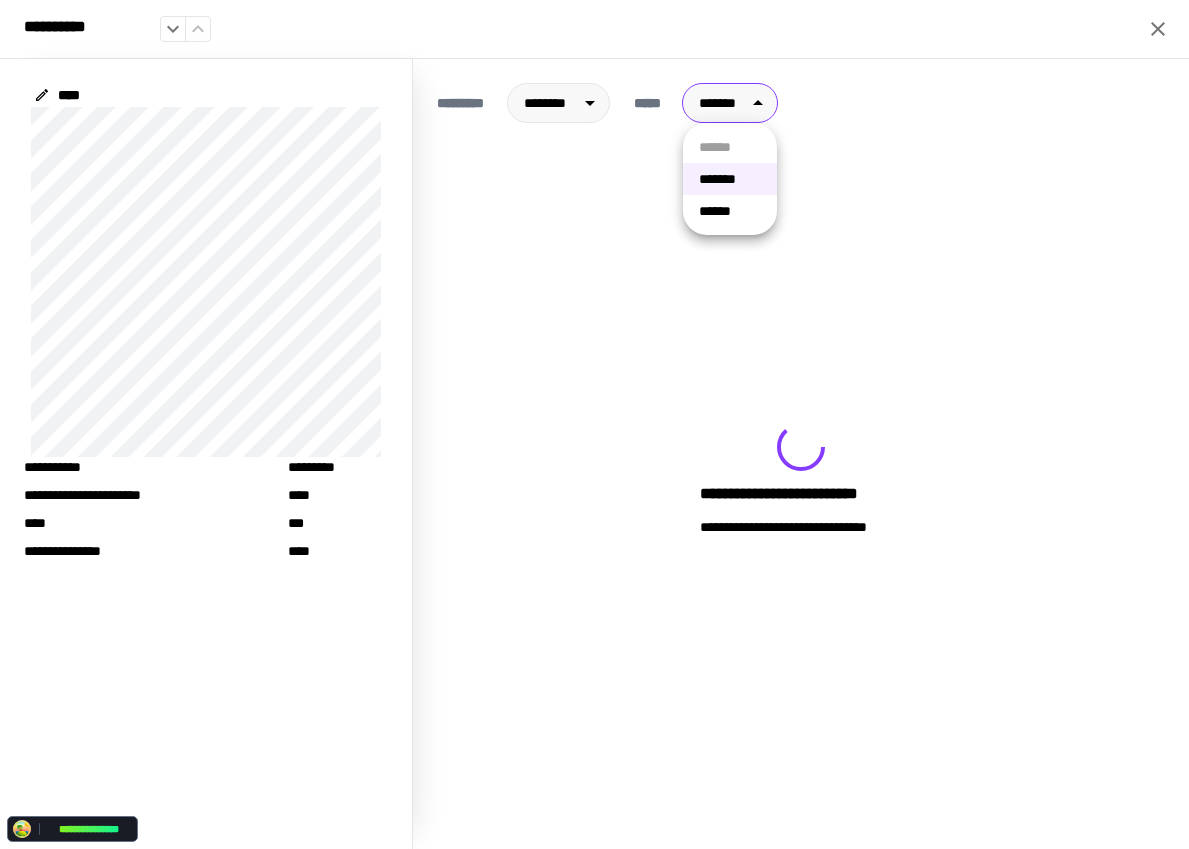 click on "******" at bounding box center [730, 211] 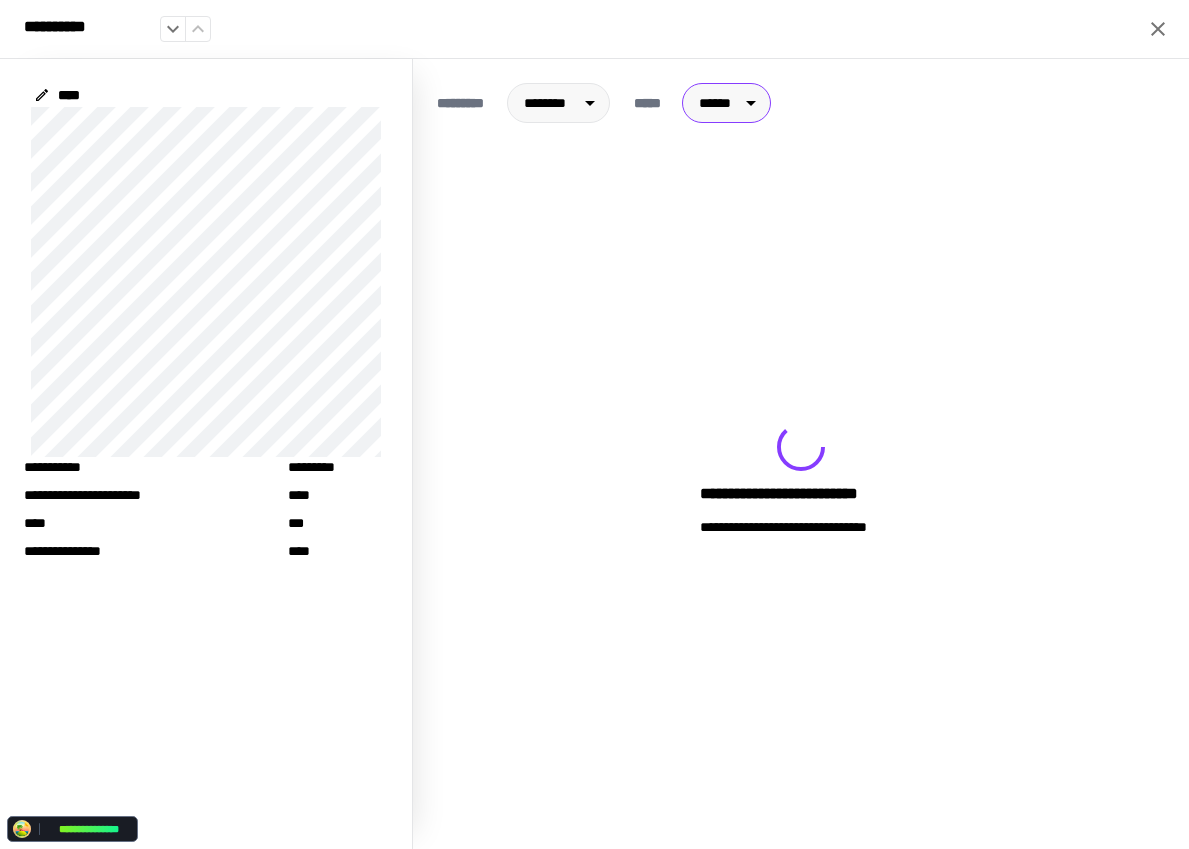 click on "**********" at bounding box center [594, 424] 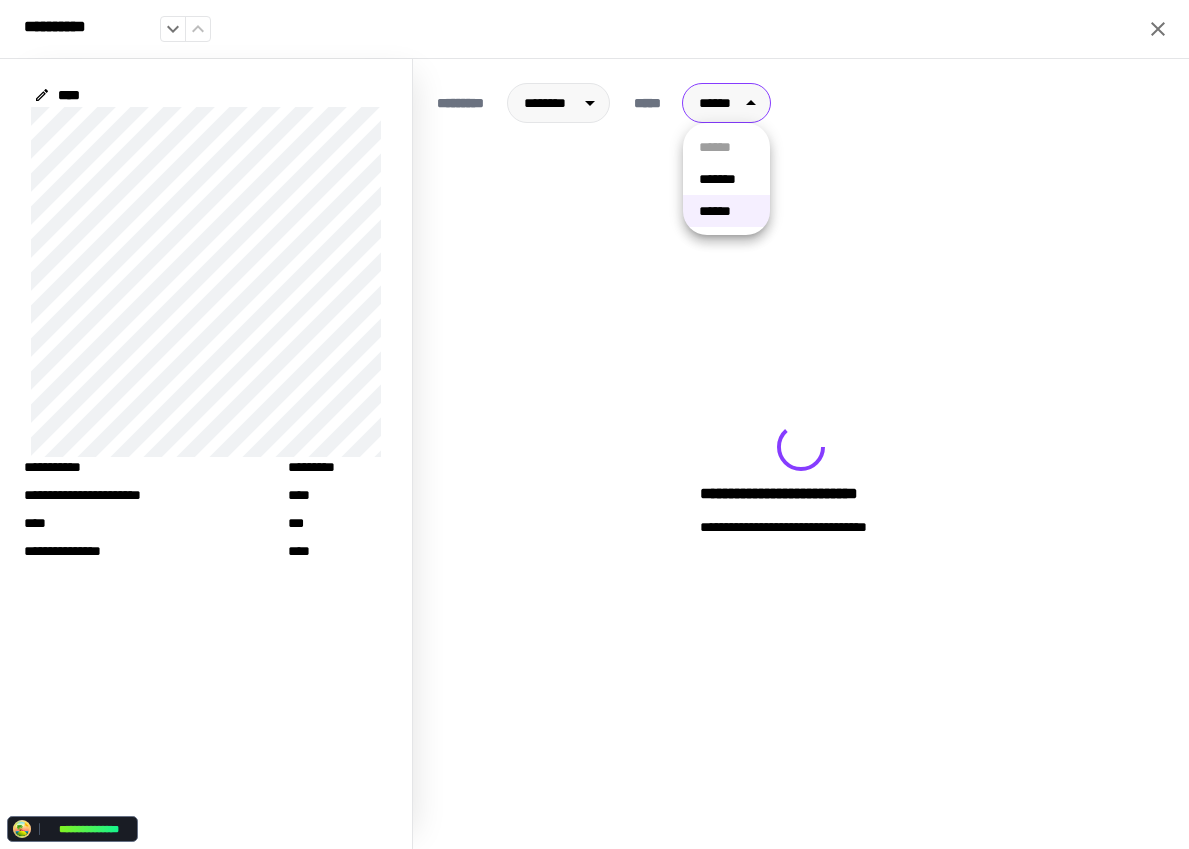 click on "*******" at bounding box center (726, 179) 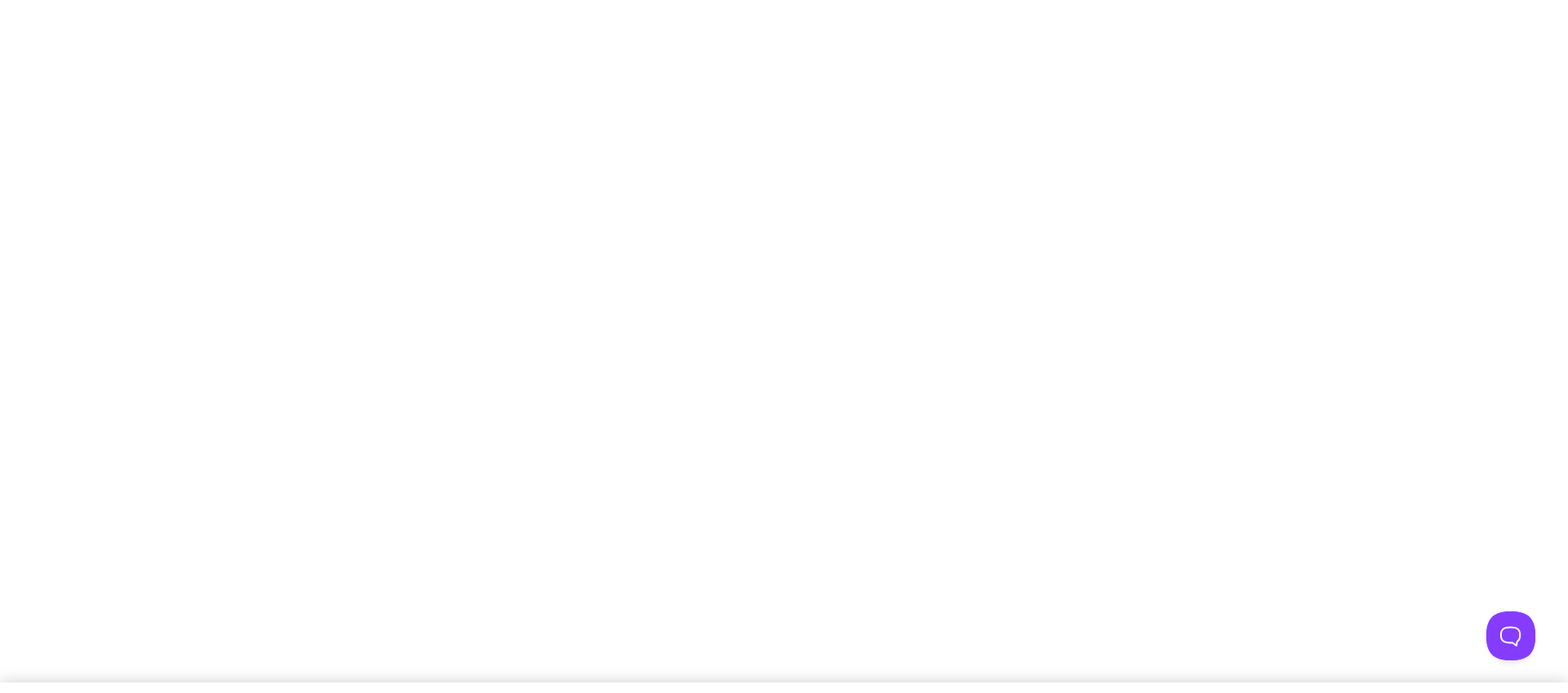 scroll, scrollTop: 0, scrollLeft: 0, axis: both 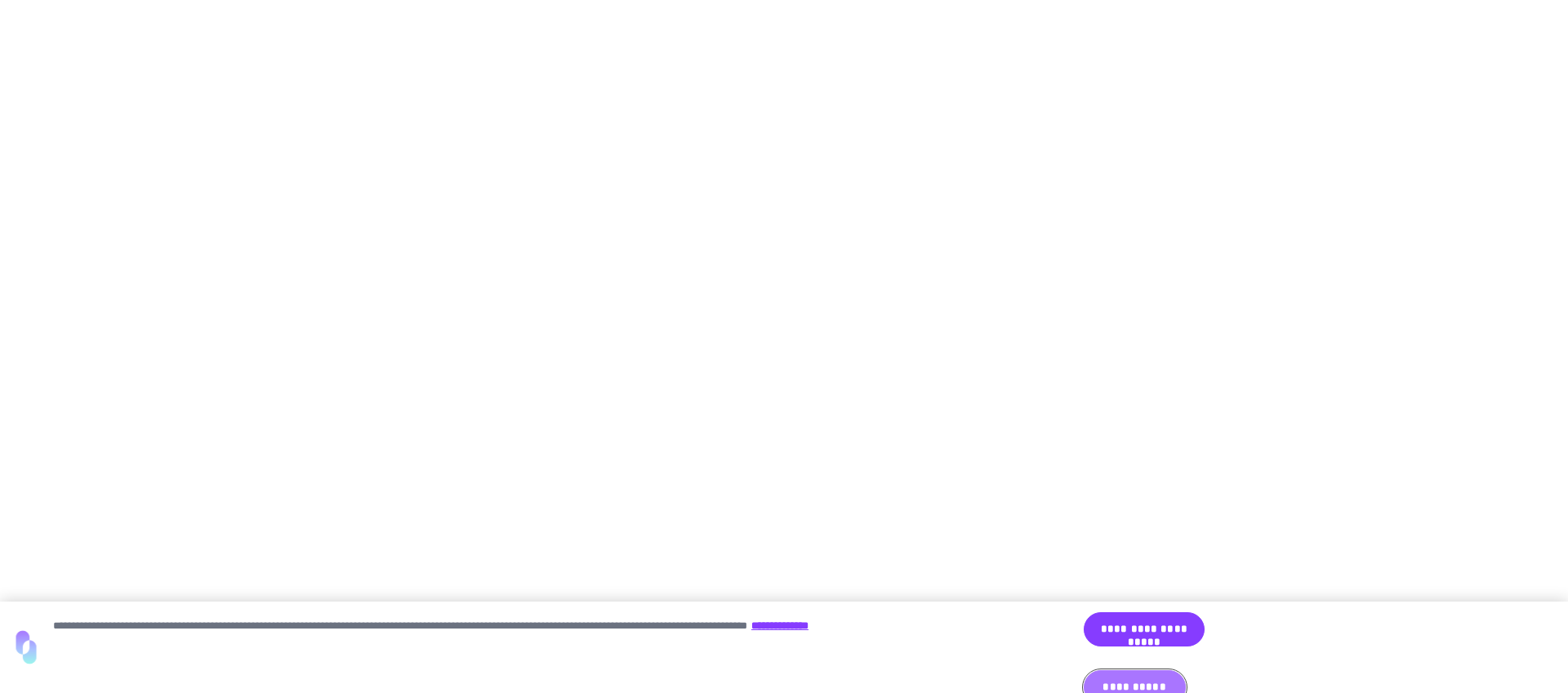 click on "**********" at bounding box center (1134, 687) 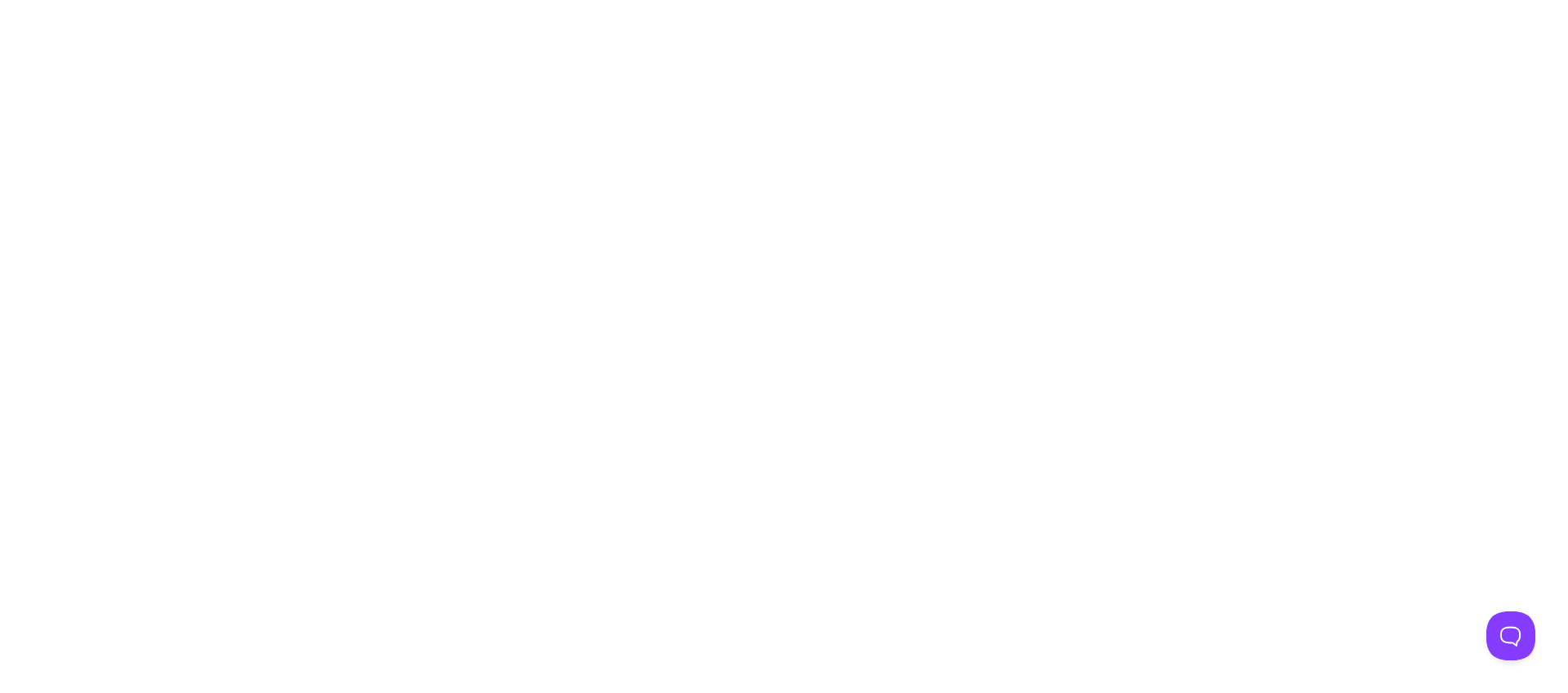type 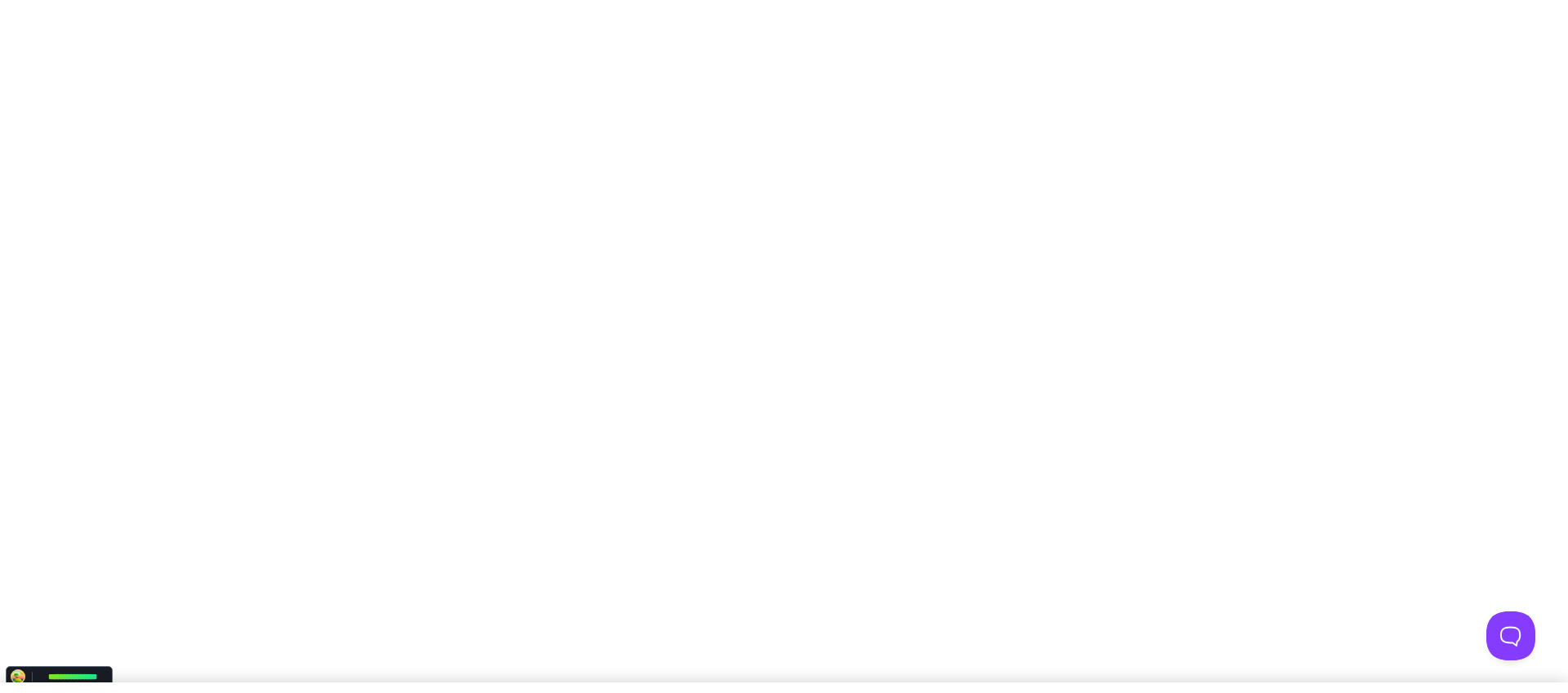 scroll, scrollTop: 0, scrollLeft: 0, axis: both 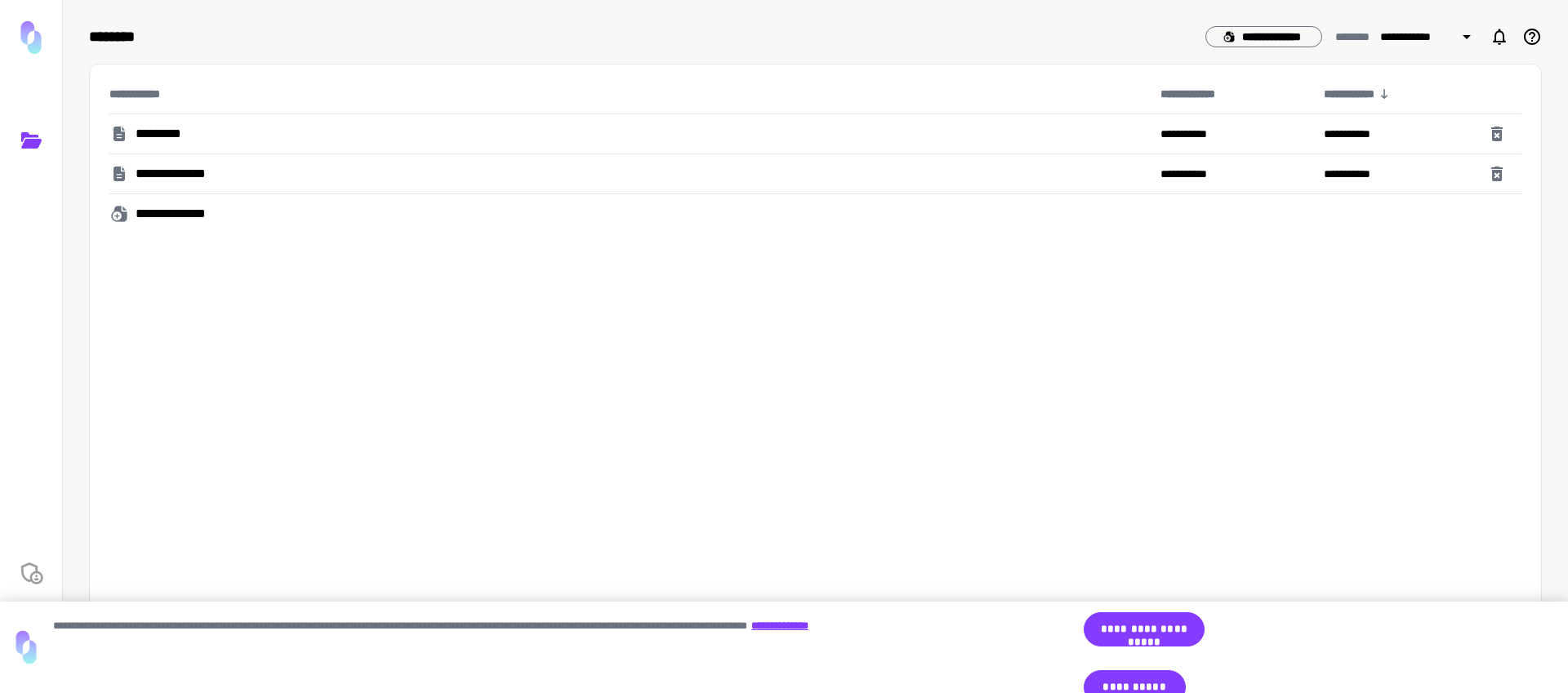 click on "*********" at bounding box center (628, 134) 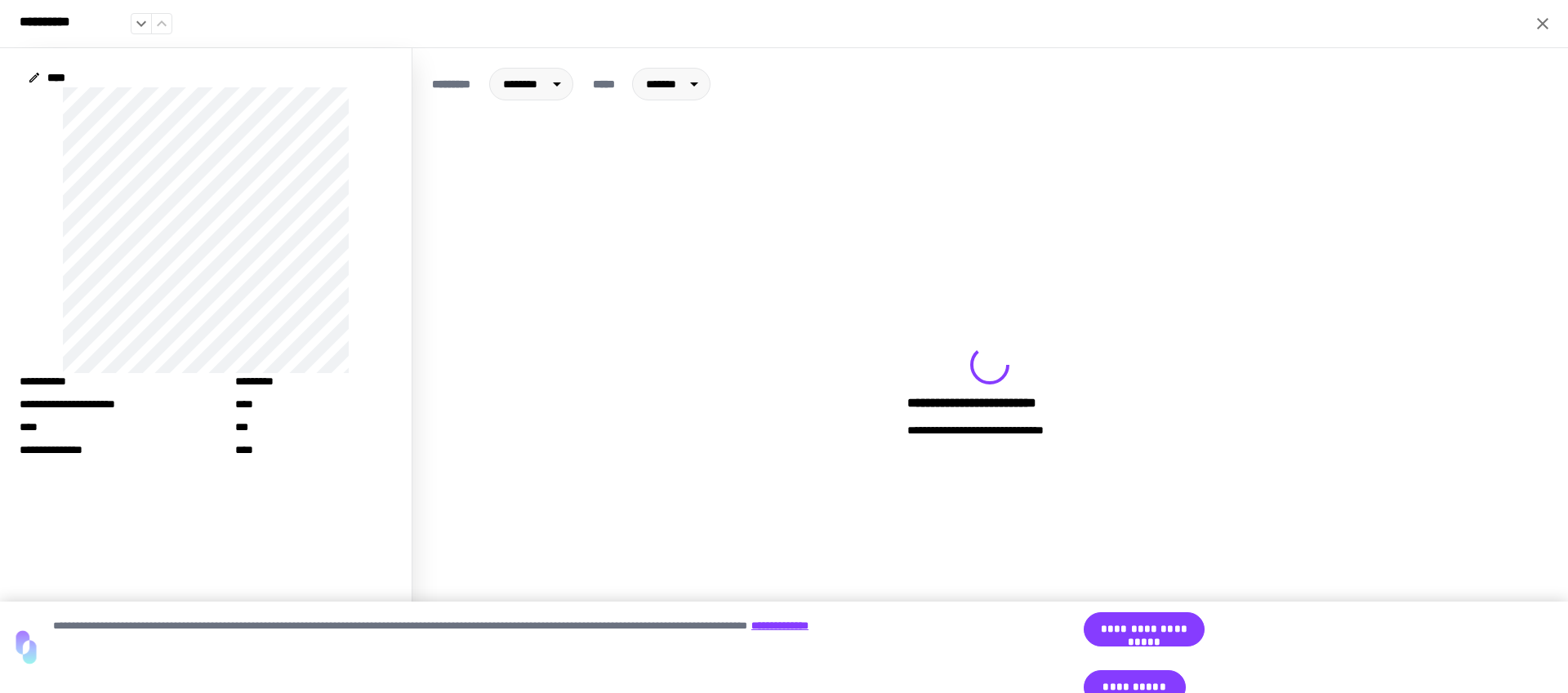 drag, startPoint x: 1542, startPoint y: 43, endPoint x: 1538, endPoint y: 26, distance: 17.464249 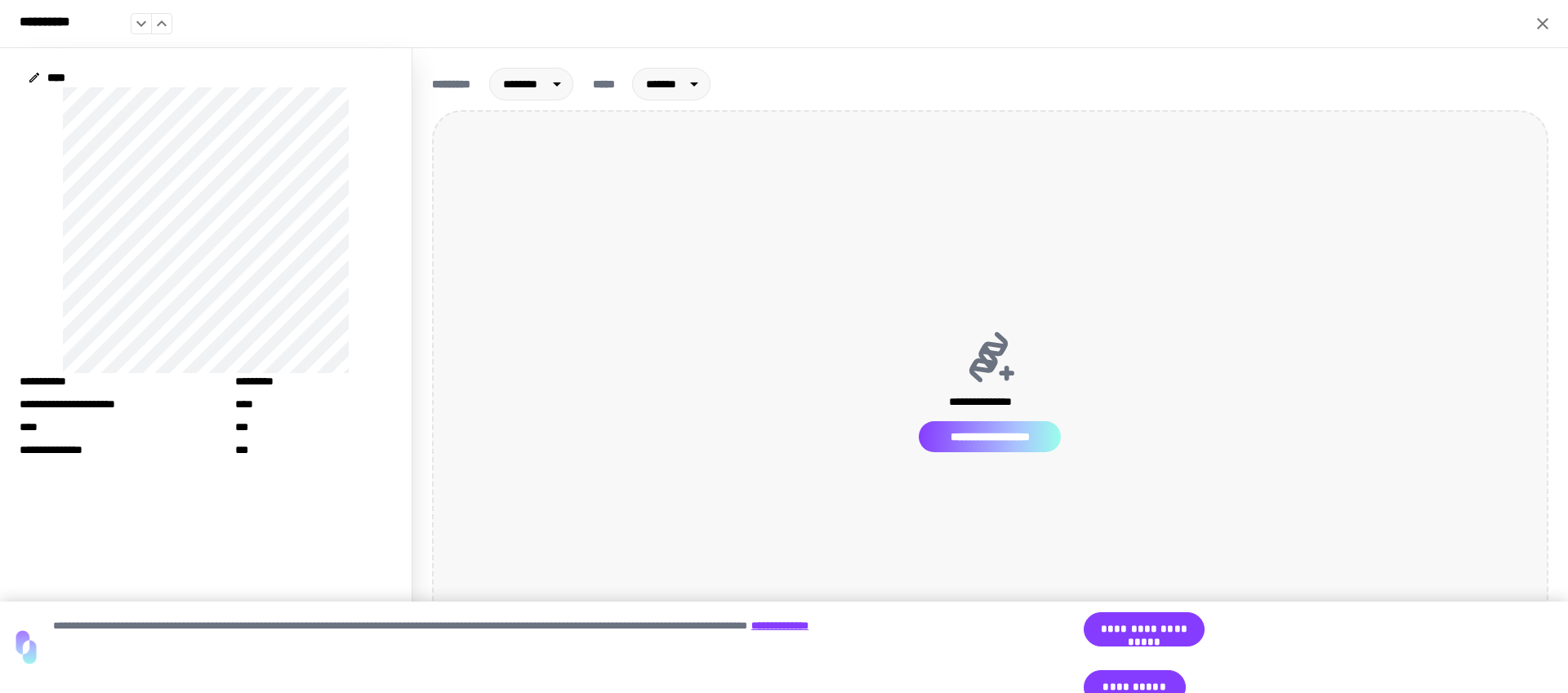 click on "**********" at bounding box center [990, 437] 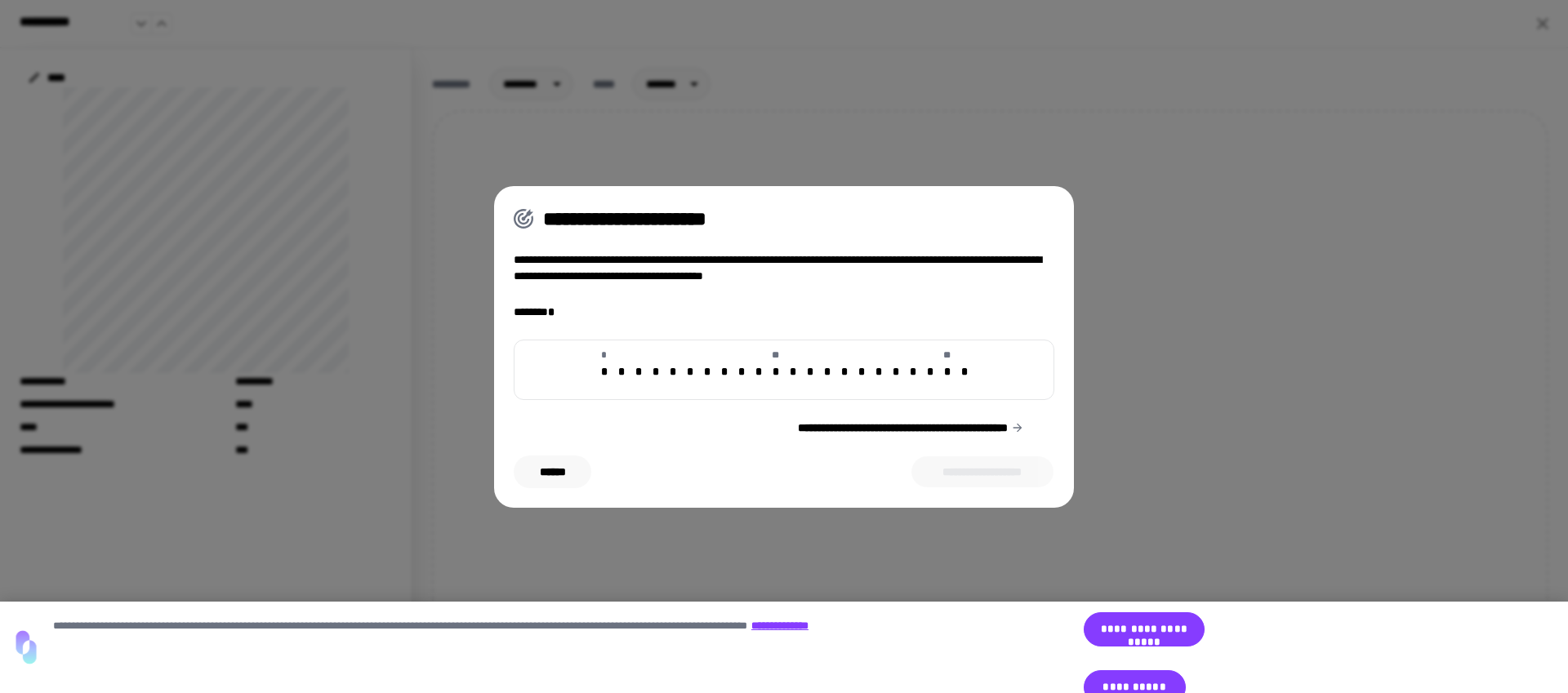 click on "******" at bounding box center [552, 472] 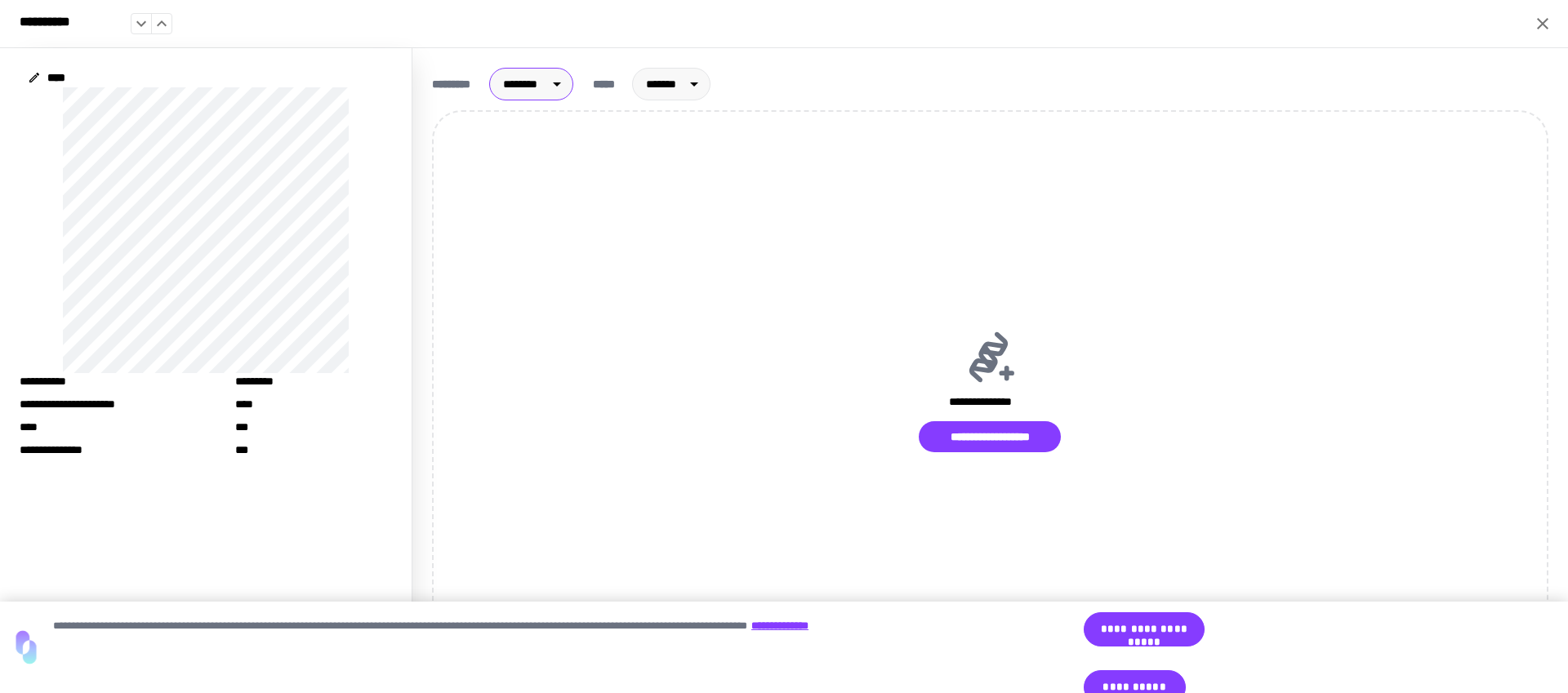 click on "**********" at bounding box center (784, 346) 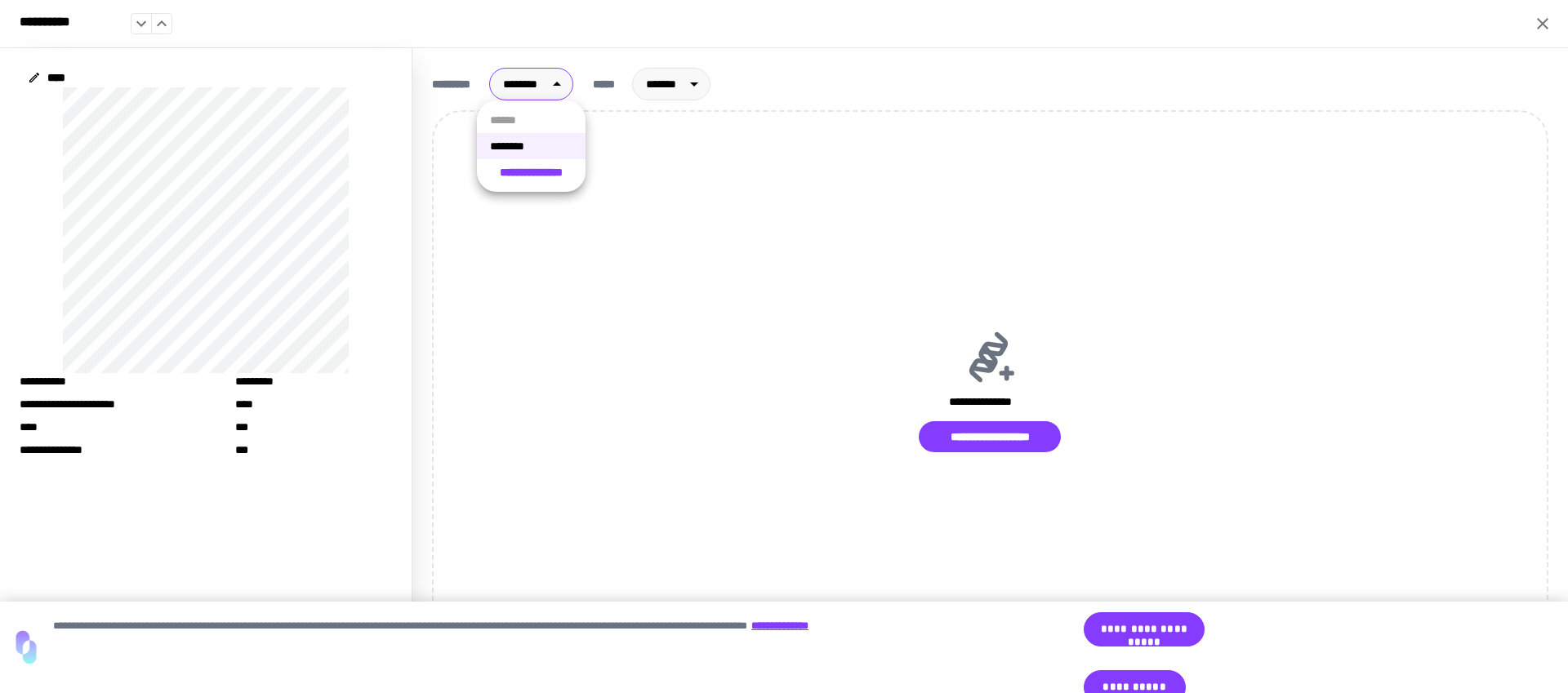 click on "**********" at bounding box center [531, 146] 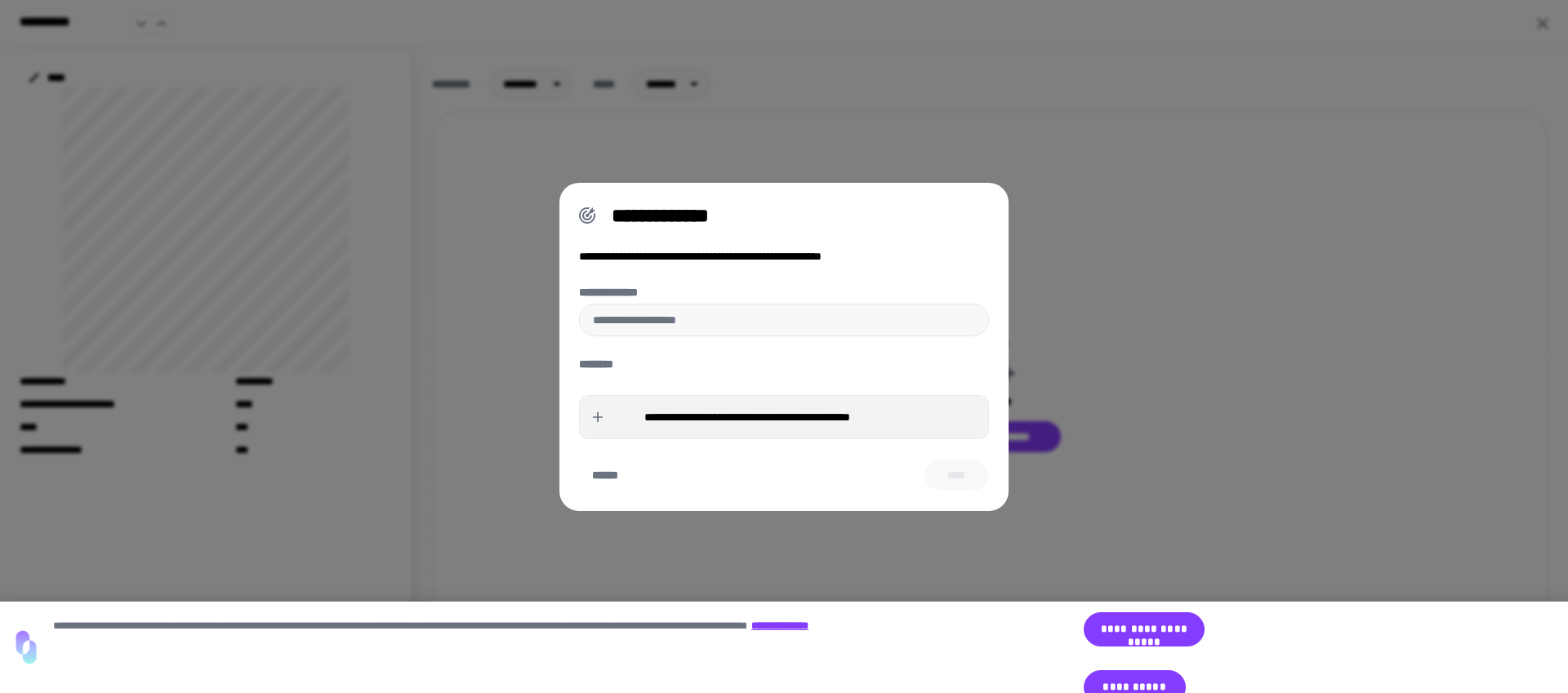 click on "**********" at bounding box center [747, 417] 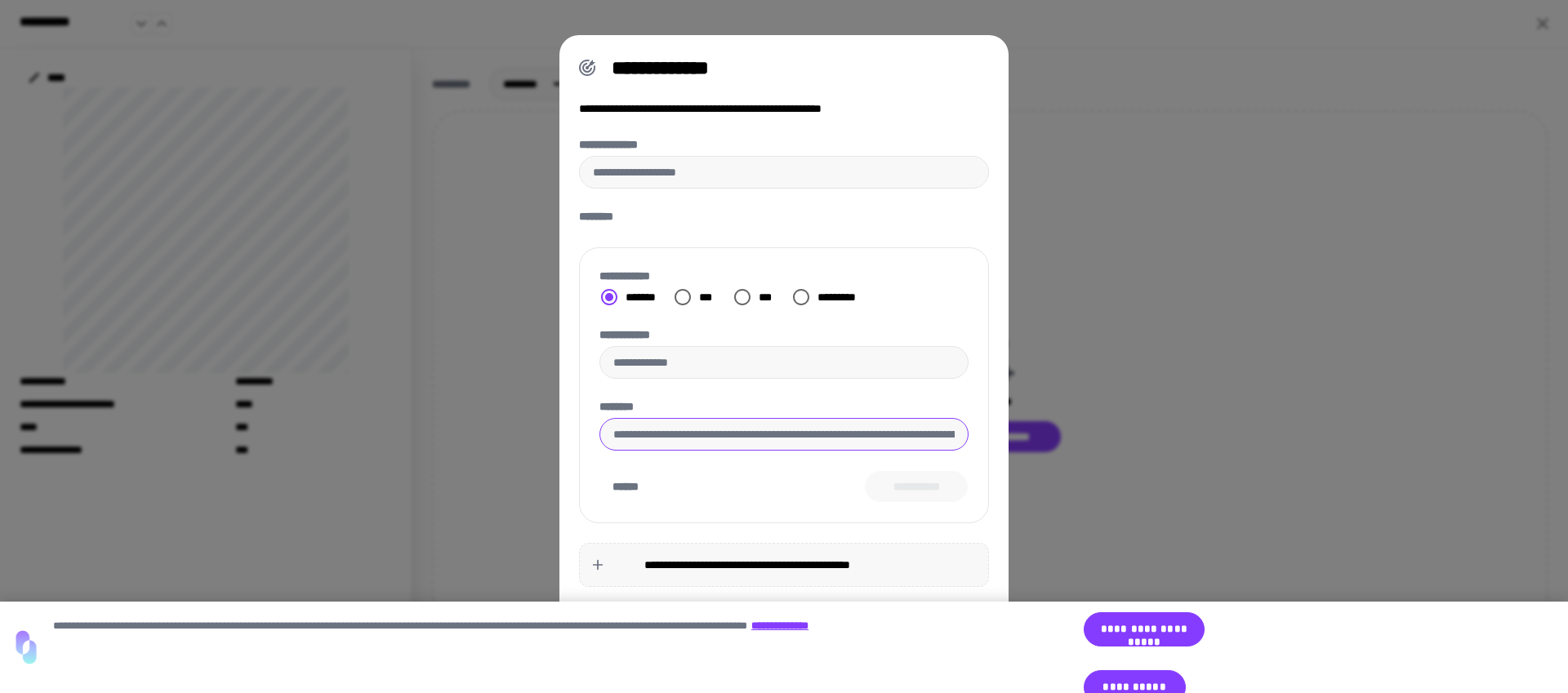 click on "********" at bounding box center (784, 434) 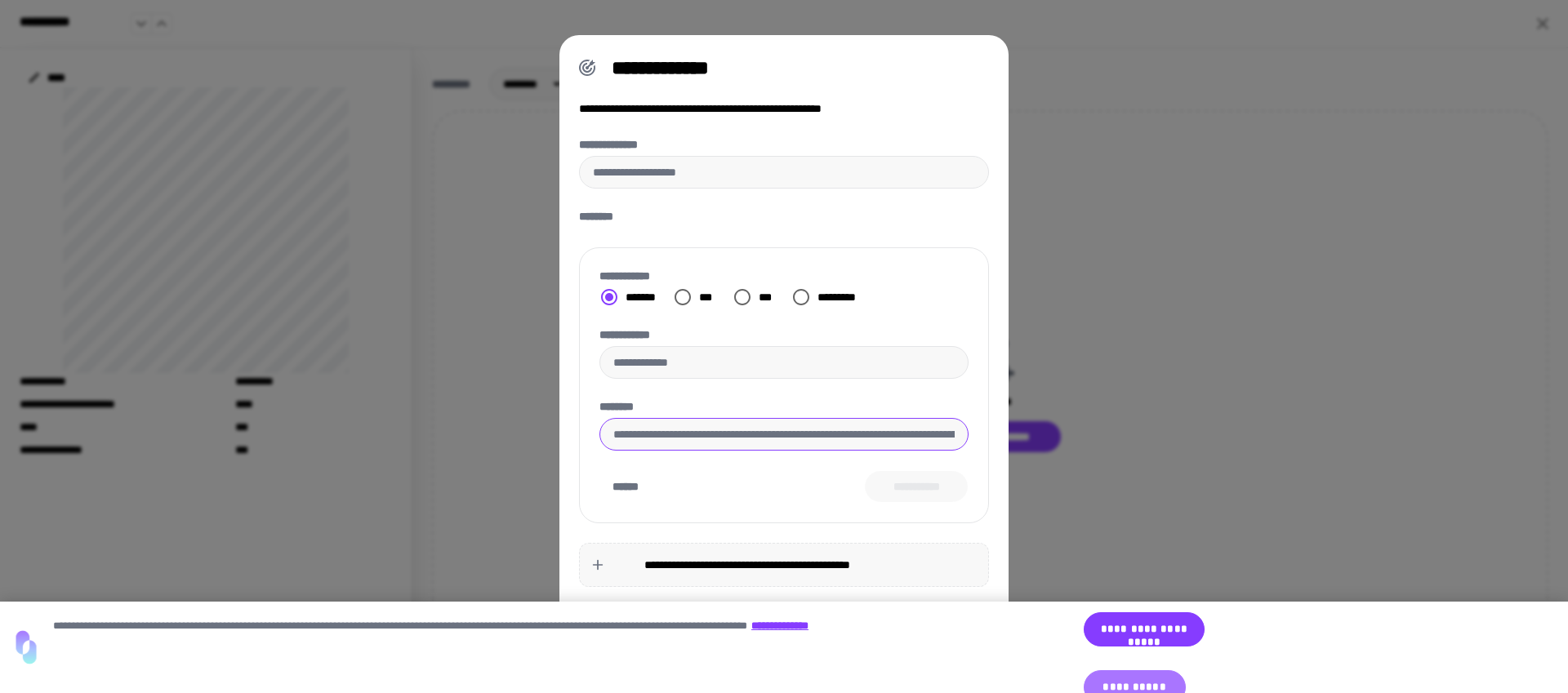 click on "**********" at bounding box center (1134, 687) 